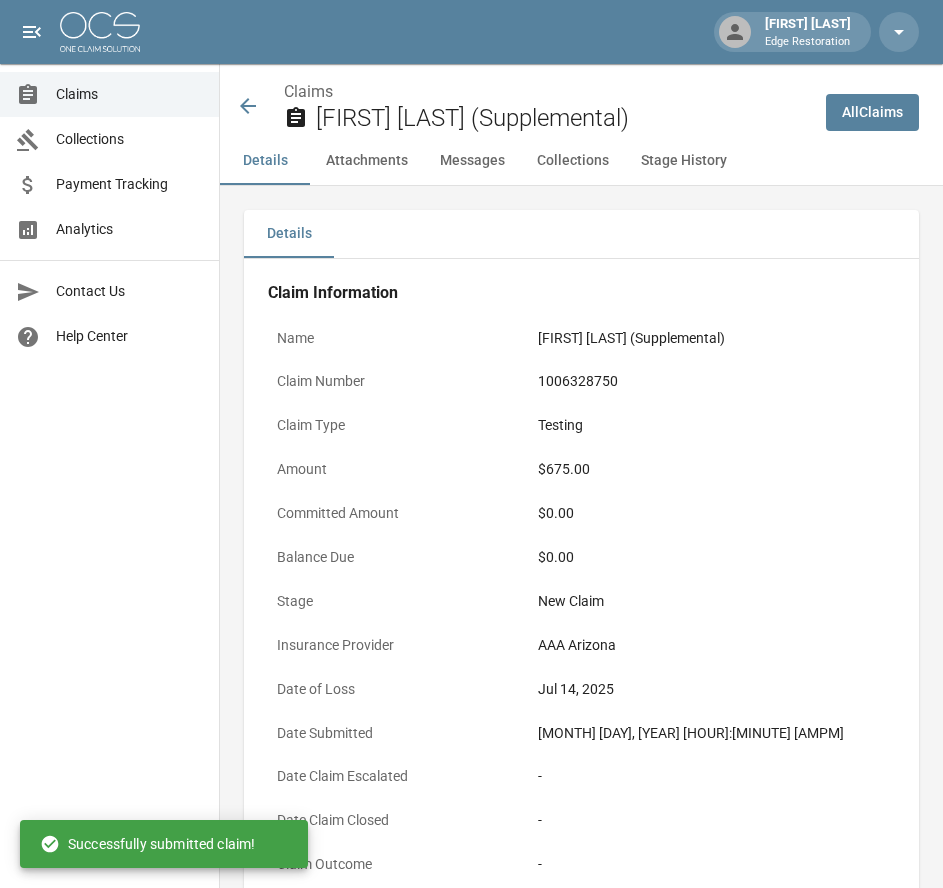 scroll, scrollTop: 971, scrollLeft: 0, axis: vertical 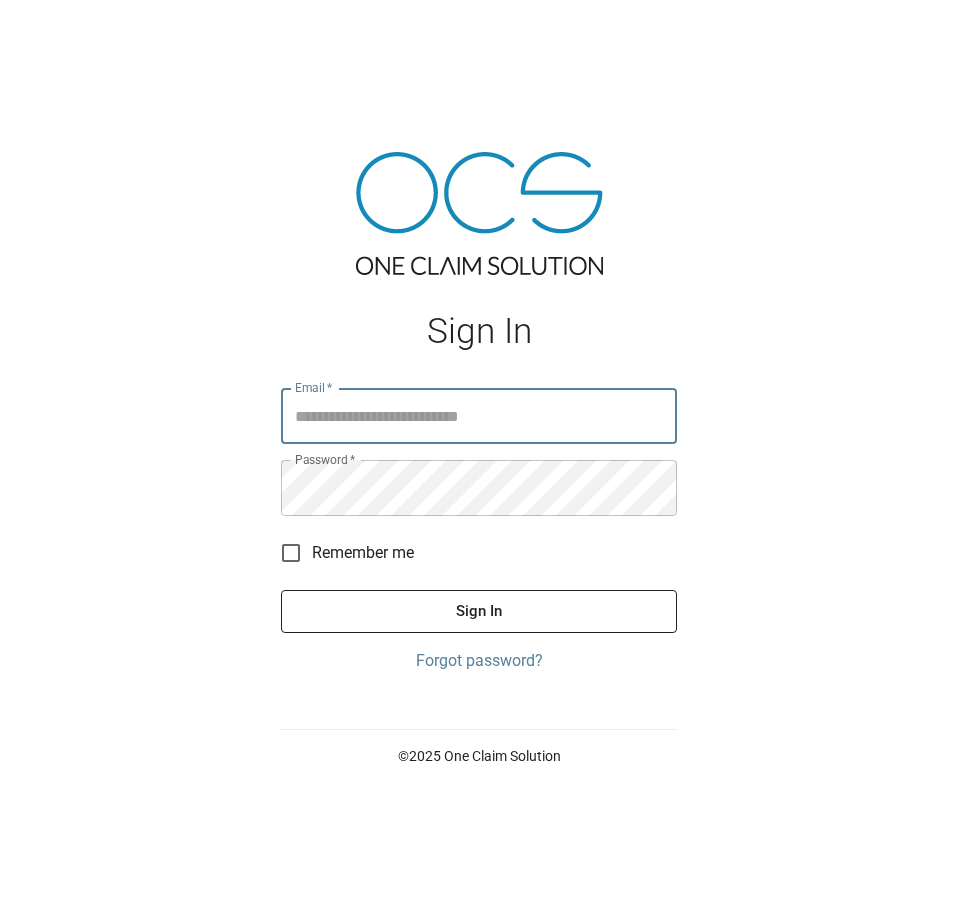 type on "**********" 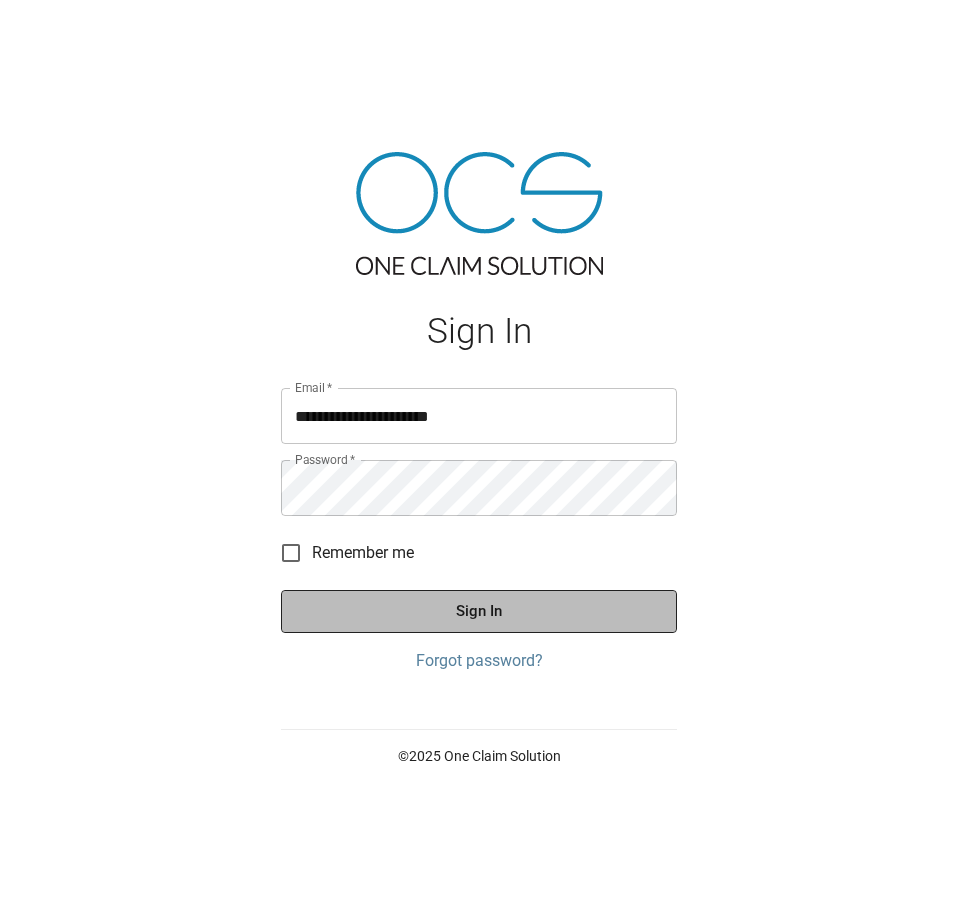 click on "Sign In" at bounding box center (479, 611) 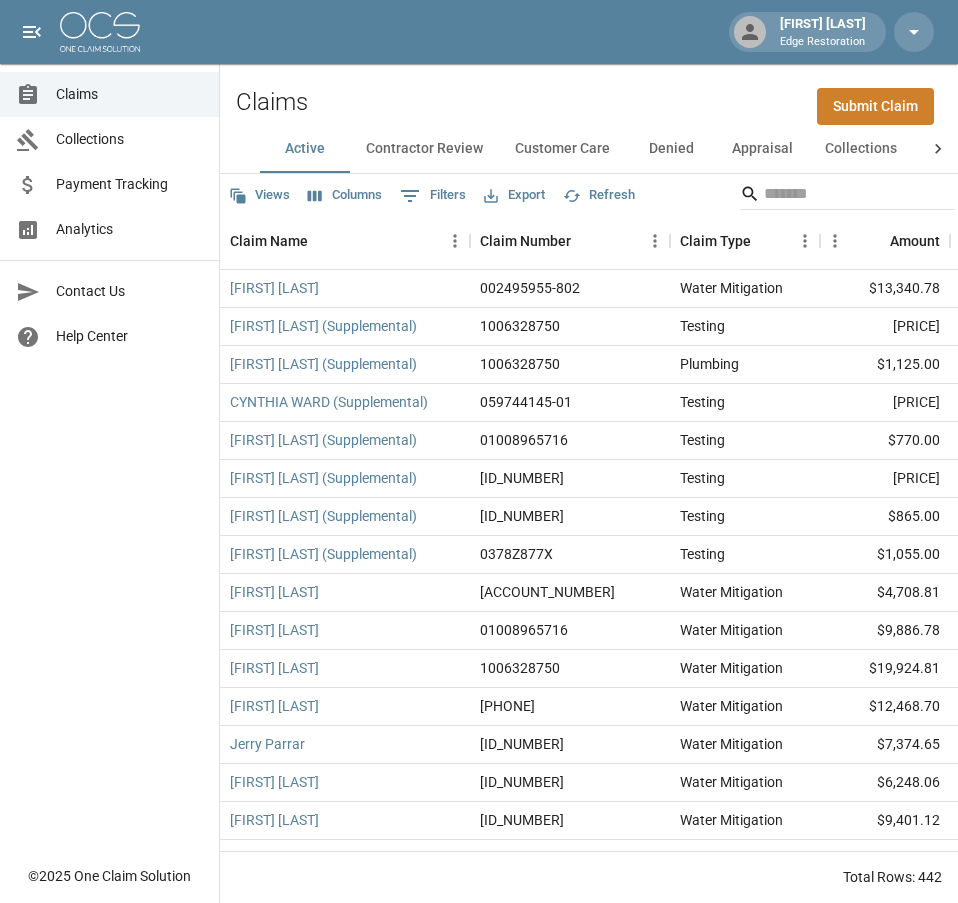 click on "Claims Collections Payment Tracking Analytics Contact Us Help Center" at bounding box center (109, 427) 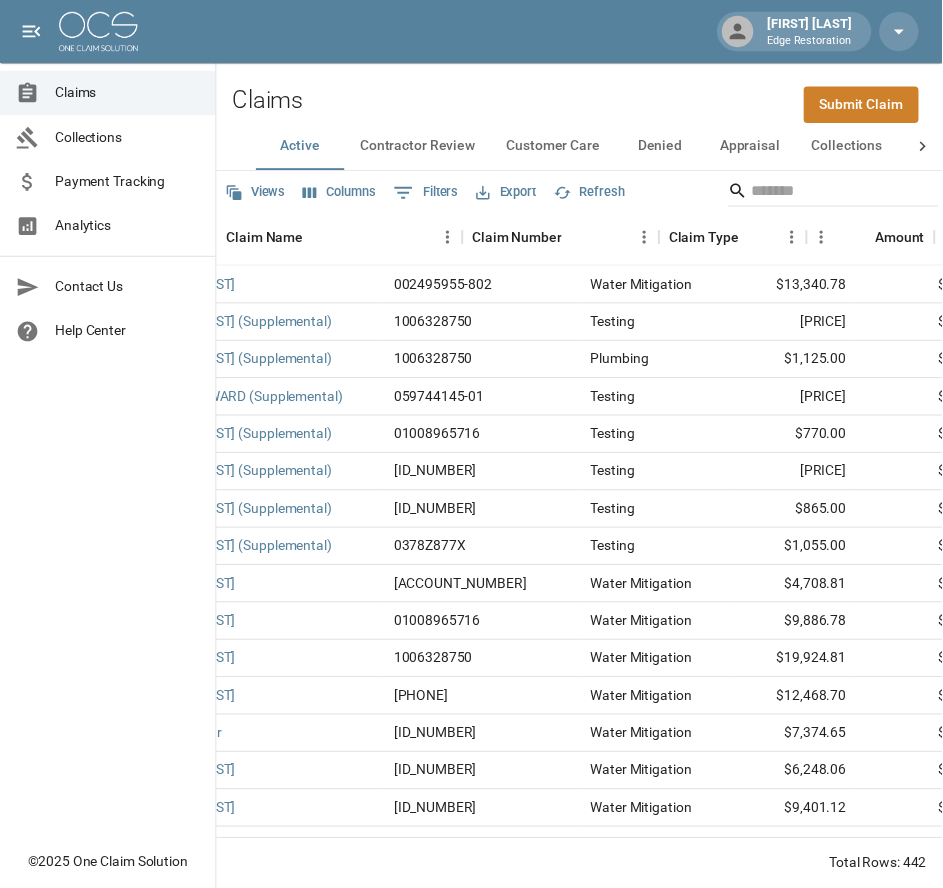 scroll, scrollTop: 0, scrollLeft: 0, axis: both 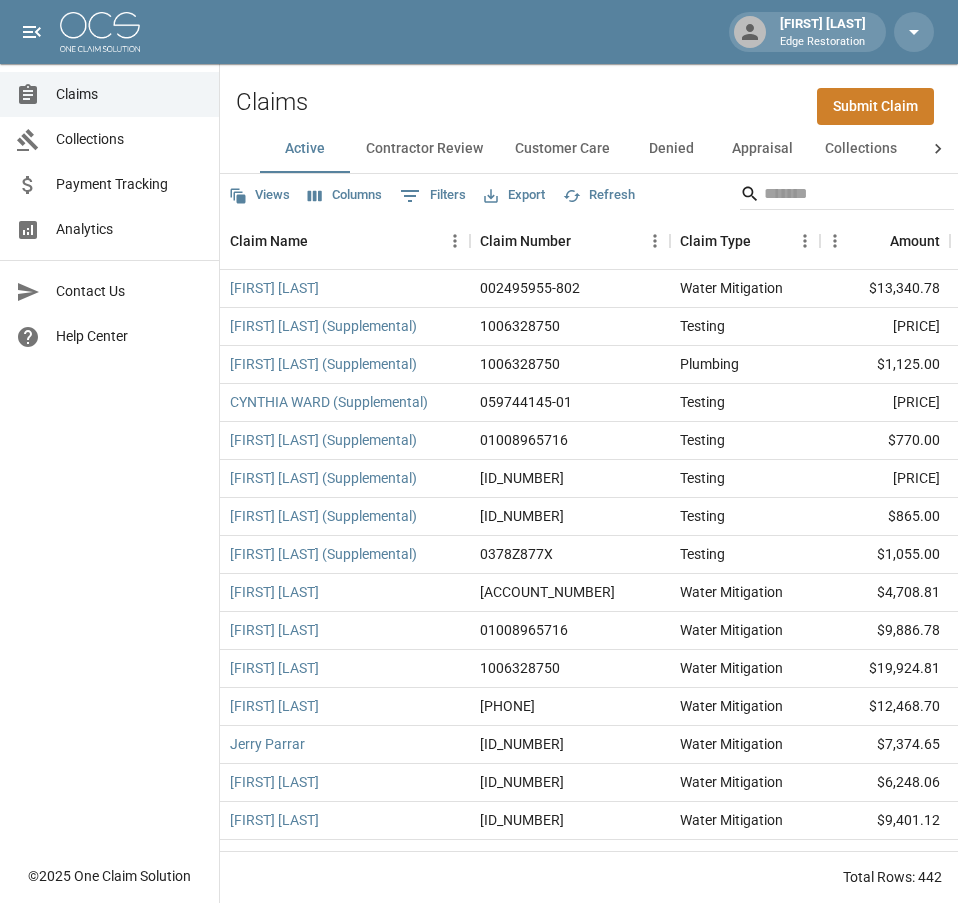 click on "Claims Collections Payment Tracking Analytics Contact Us Help Center" at bounding box center [109, 427] 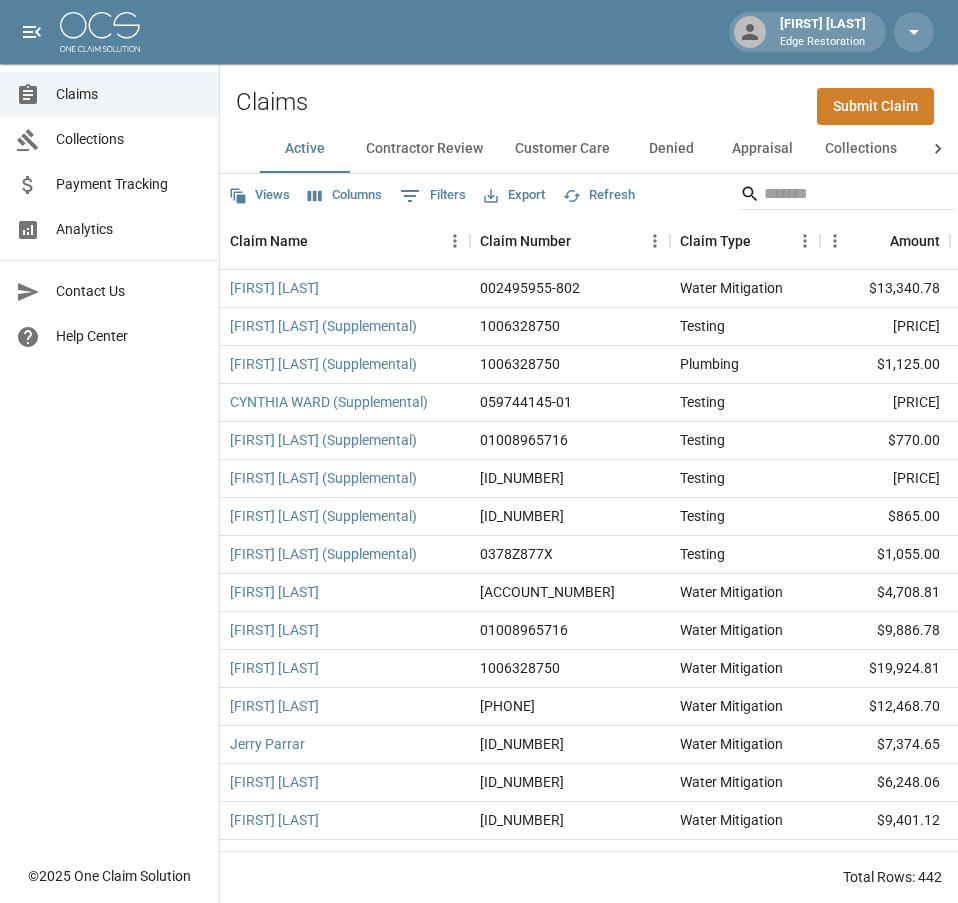 click on "Submit Claim" at bounding box center (875, 106) 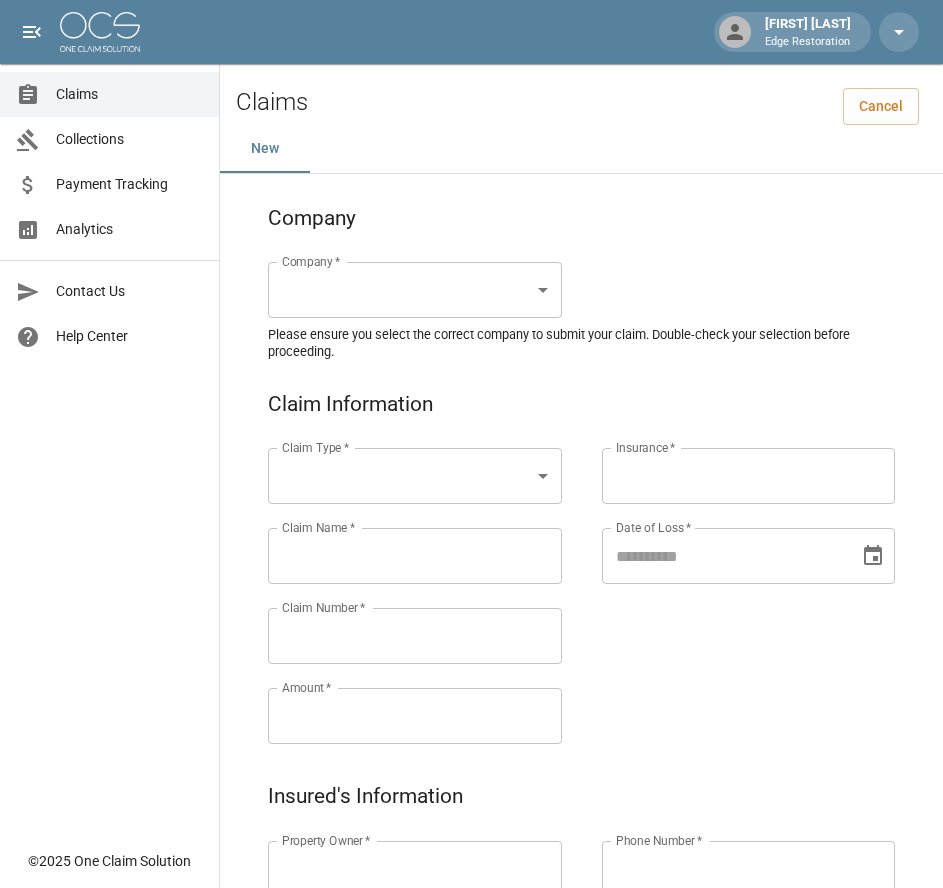 click on "Alicia Tubbs Edge Restoration Claims Collections Payment Tracking Analytics Contact Us Help Center ©  2025   One Claim Solution Claims Cancel New Company Company   * ​ Company   * Please ensure you select the correct company to submit your claim. Double-check your selection before proceeding. Claim Information Claim Type   * ​ Claim Type   * Claim Name   * Claim Name   * Claim Number   * Claim Number   * Amount   * Amount   * Insurance   * Insurance   * Date of Loss   * Date of Loss   * Insured's Information Property Owner   * Property Owner   * Mailing Address   * Mailing Address   * Mailing City   * Mailing City   * Mailing State   * Mailing State   * Mailing Zip   * Mailing Zip   * Phone Number   * Phone Number   * Alt. Phone Number Alt. Phone Number Email Email Documentation Invoice (PDF)* ​ Upload file(s) Invoice (PDF)* Work Authorization* ​ Upload file(s) Work Authorization* Photo Link Photo Link ​ Upload file(s) Testing ​ ​" at bounding box center [471, 929] 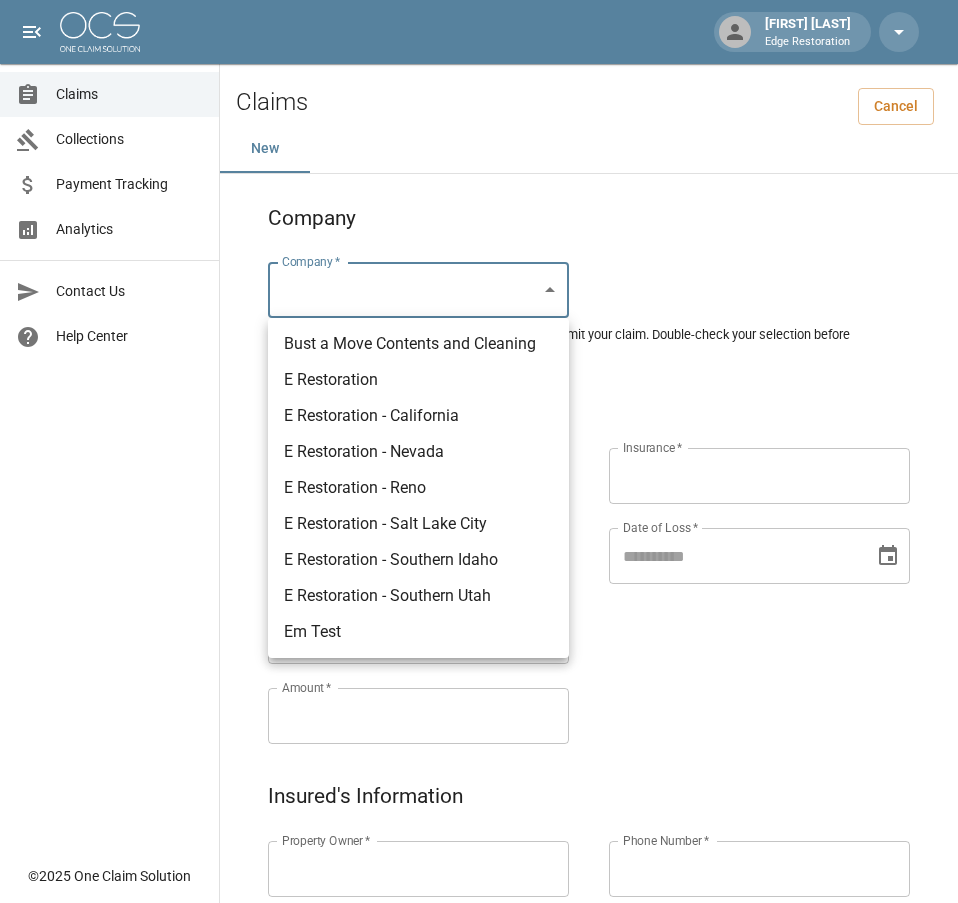 click on "E Restoration" at bounding box center (418, 380) 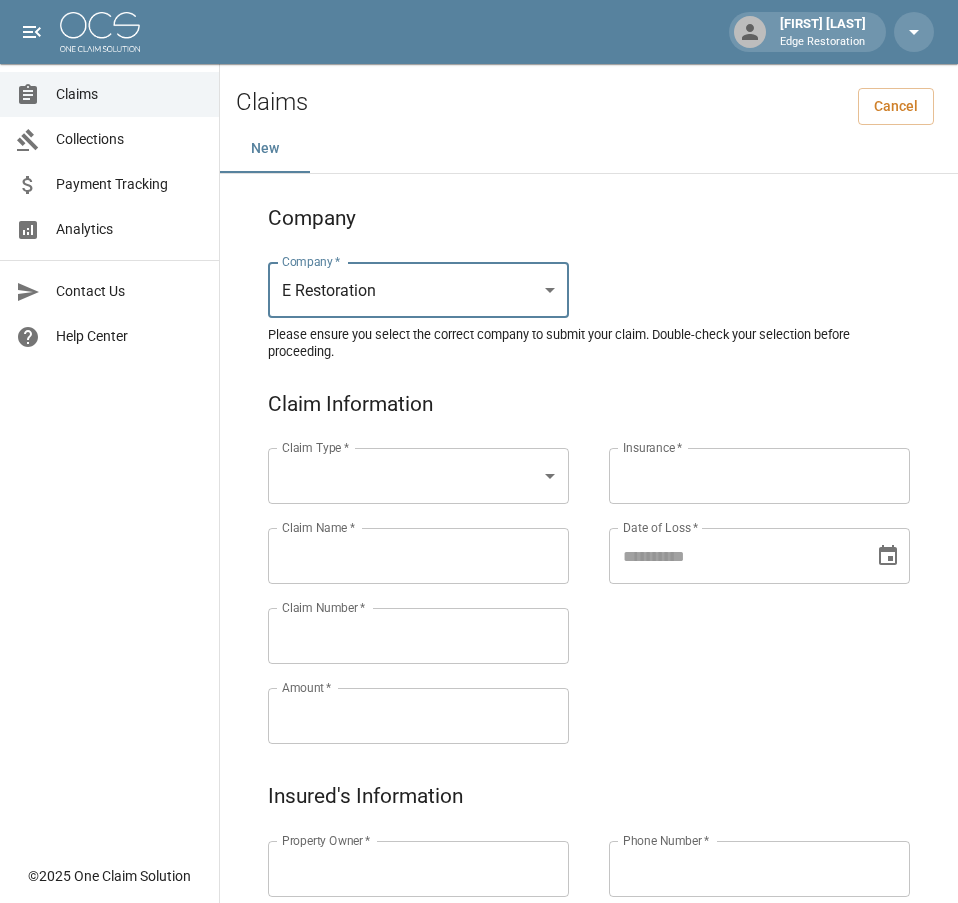 type on "***" 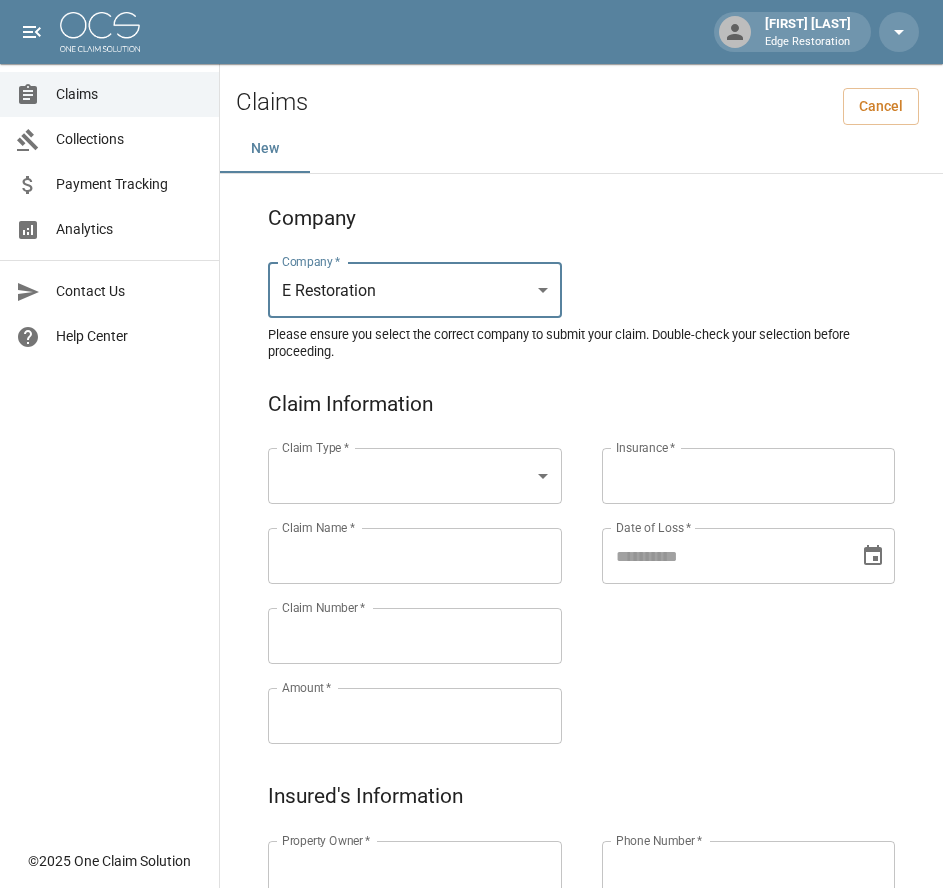 click on "Alicia Tubbs Edge Restoration Claims Collections Payment Tracking Analytics Contact Us Help Center ©  2025   One Claim Solution Claims Cancel New Company Company   * E Restoration *** Company   * Please ensure you select the correct company to submit your claim. Double-check your selection before proceeding. Claim Information Claim Type   * ​ Claim Type   * Claim Name   * Claim Name   * Claim Number   * Claim Number   * Amount   * Amount   * Insurance   * Insurance   * Date of Loss   * Date of Loss   * Insured's Information Property Owner   * Property Owner   * Mailing Address   * Mailing Address   * Mailing City   * Mailing City   * Mailing State   * Mailing State   * Mailing Zip   * Mailing Zip   * Phone Number   * Phone Number   * Alt. Phone Number Alt. Phone Number Email Email Documentation Invoice (PDF)* ​ Upload file(s) Invoice (PDF)* Work Authorization* ​ Upload file(s) Work Authorization* Photo Link Photo Link ​ Upload file(s) *" at bounding box center [471, 929] 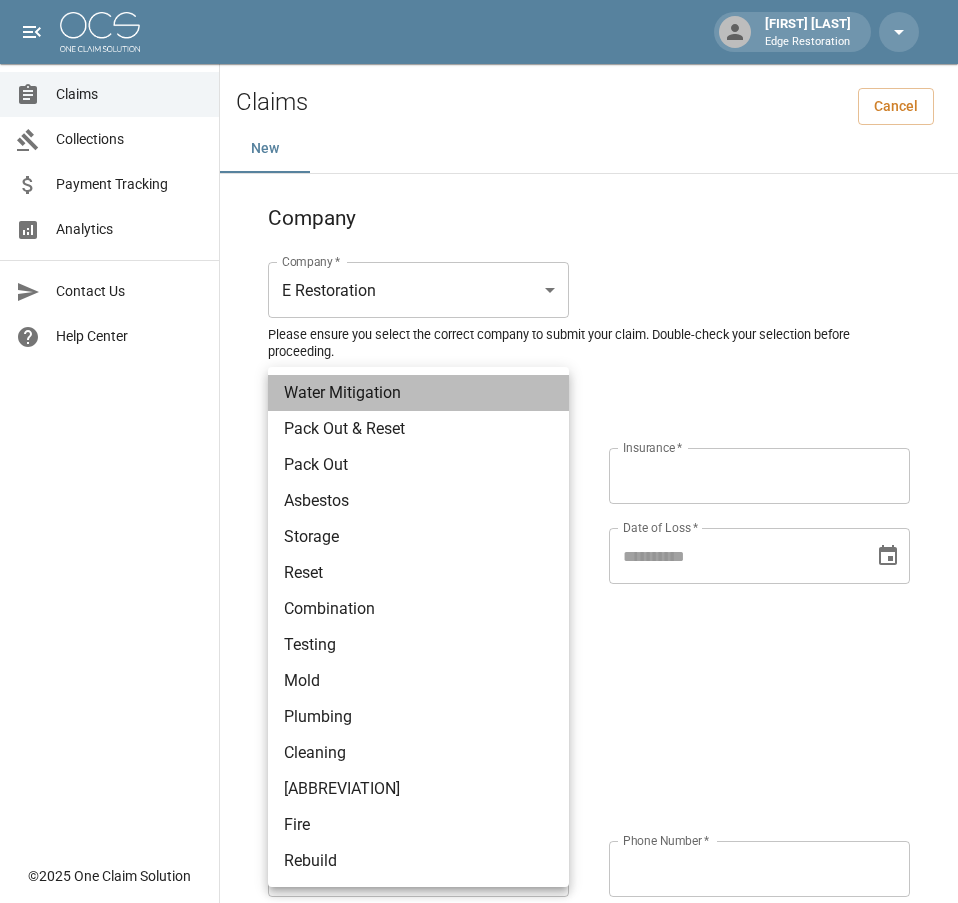 click on "Water Mitigation" at bounding box center [418, 393] 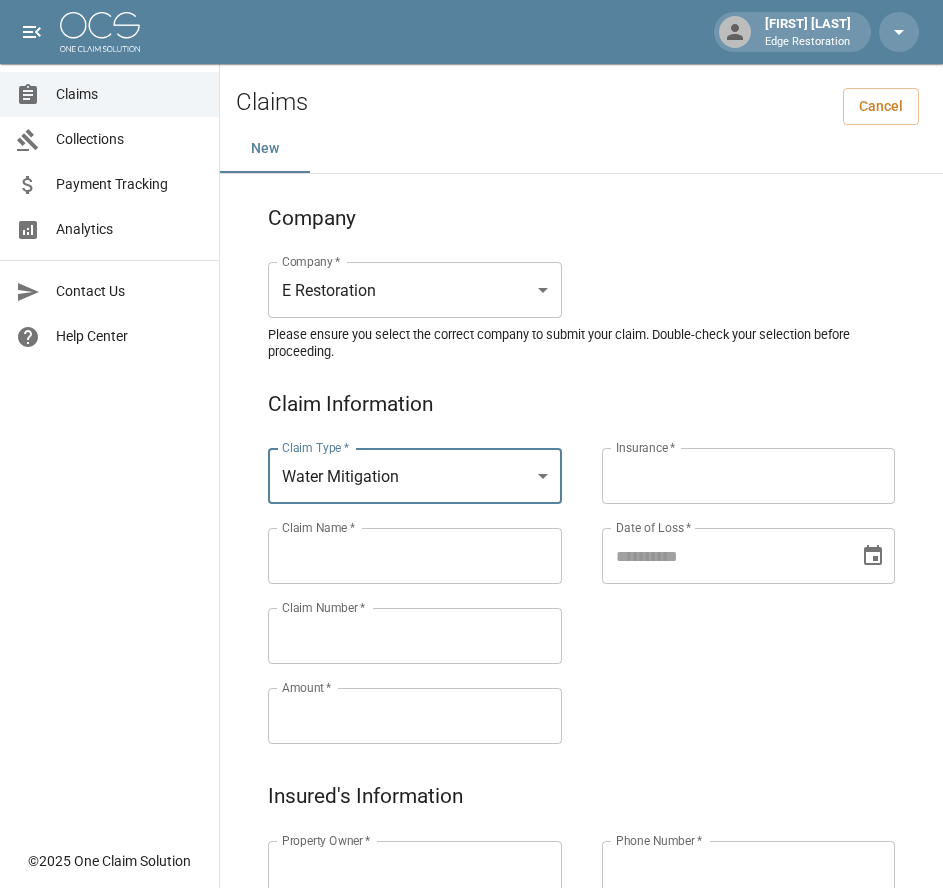 click on "Claims Collections Payment Tracking Analytics Contact Us Help Center" at bounding box center [109, 419] 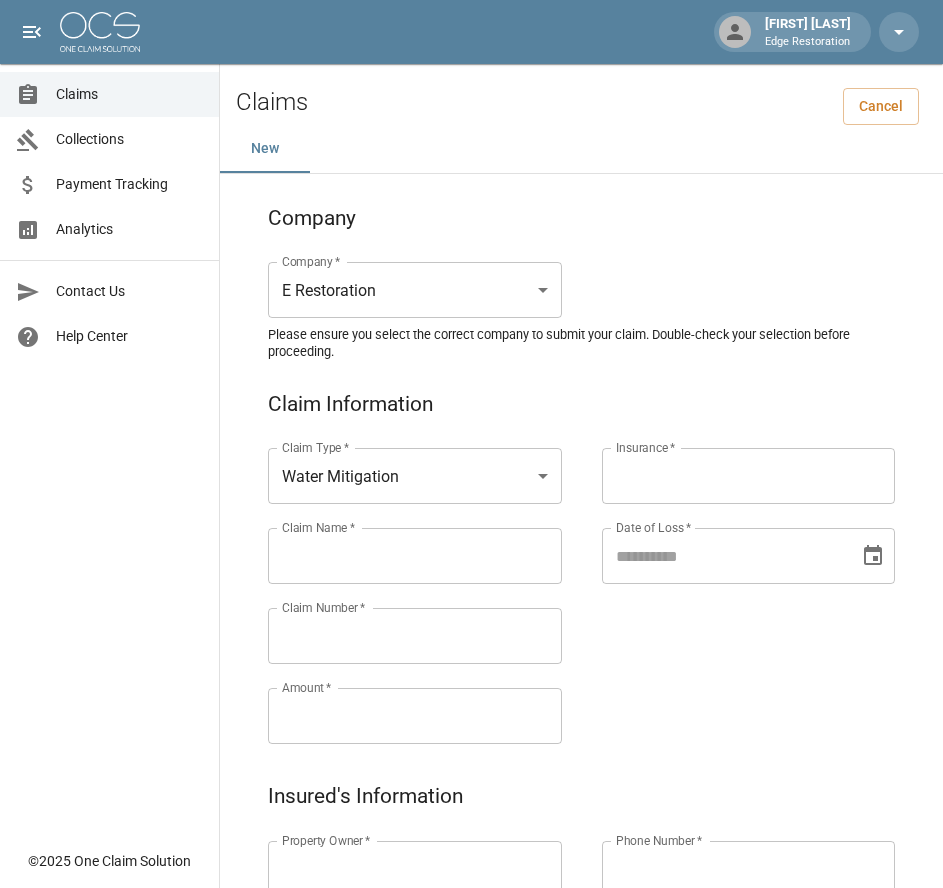 click on "[CLAIM_NAME_LABEL] *" at bounding box center [415, 556] 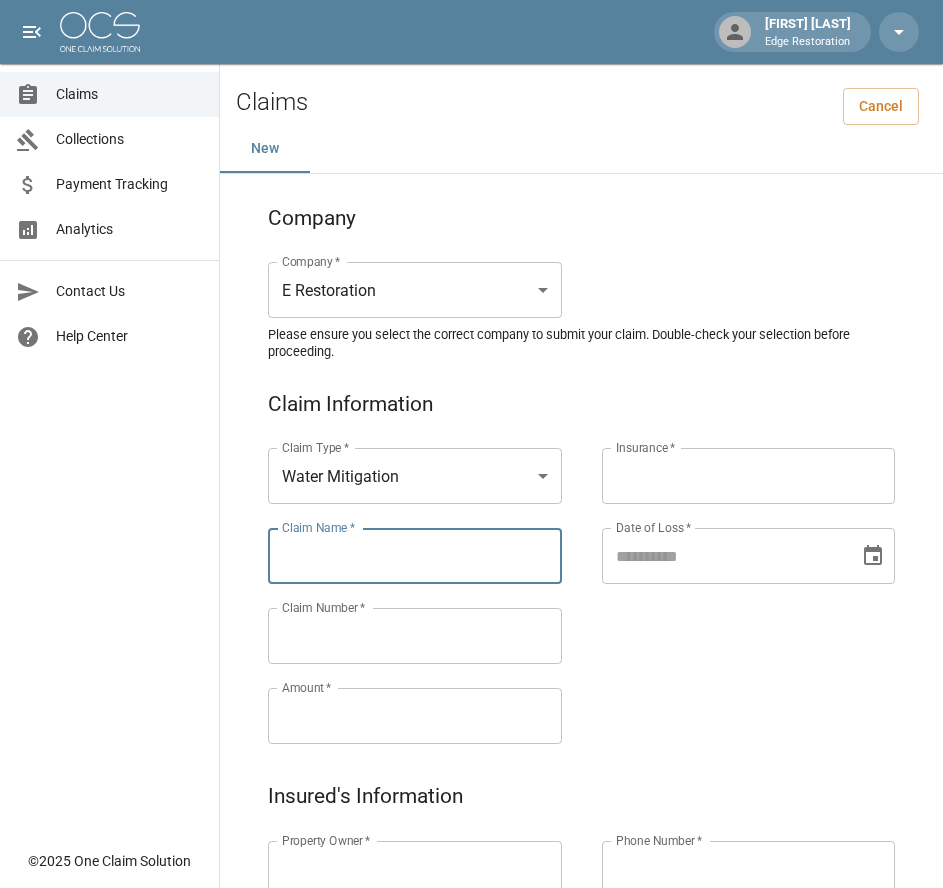 paste on "****" 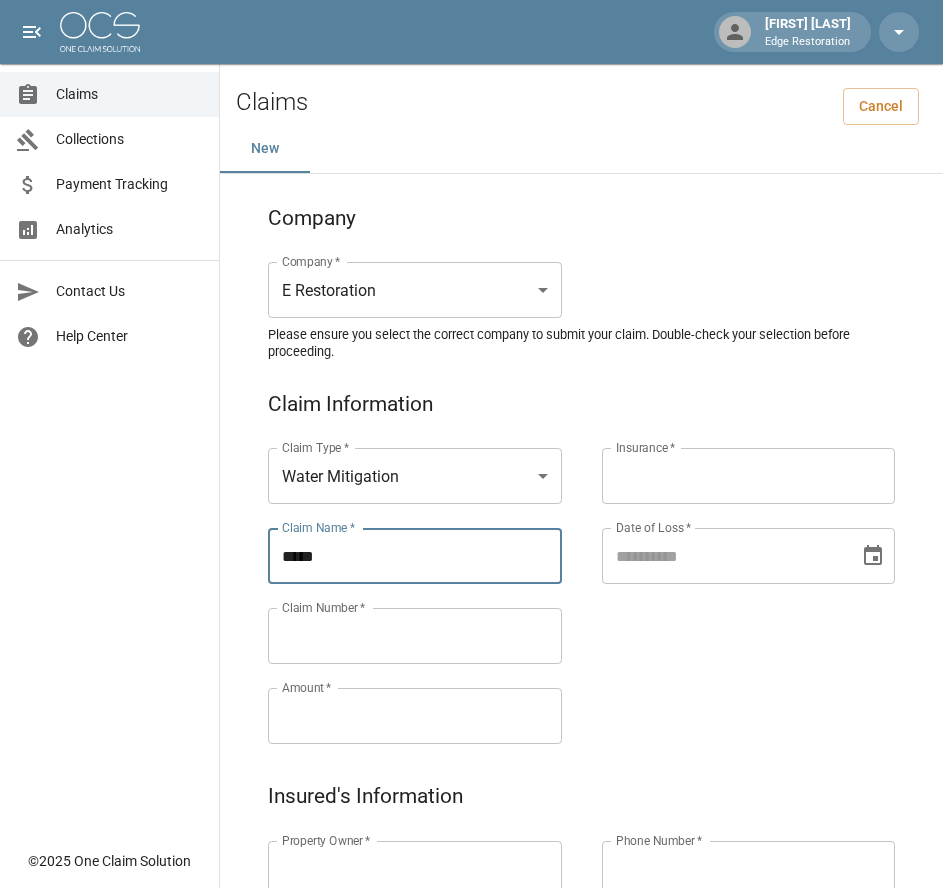 click on "****" at bounding box center (415, 556) 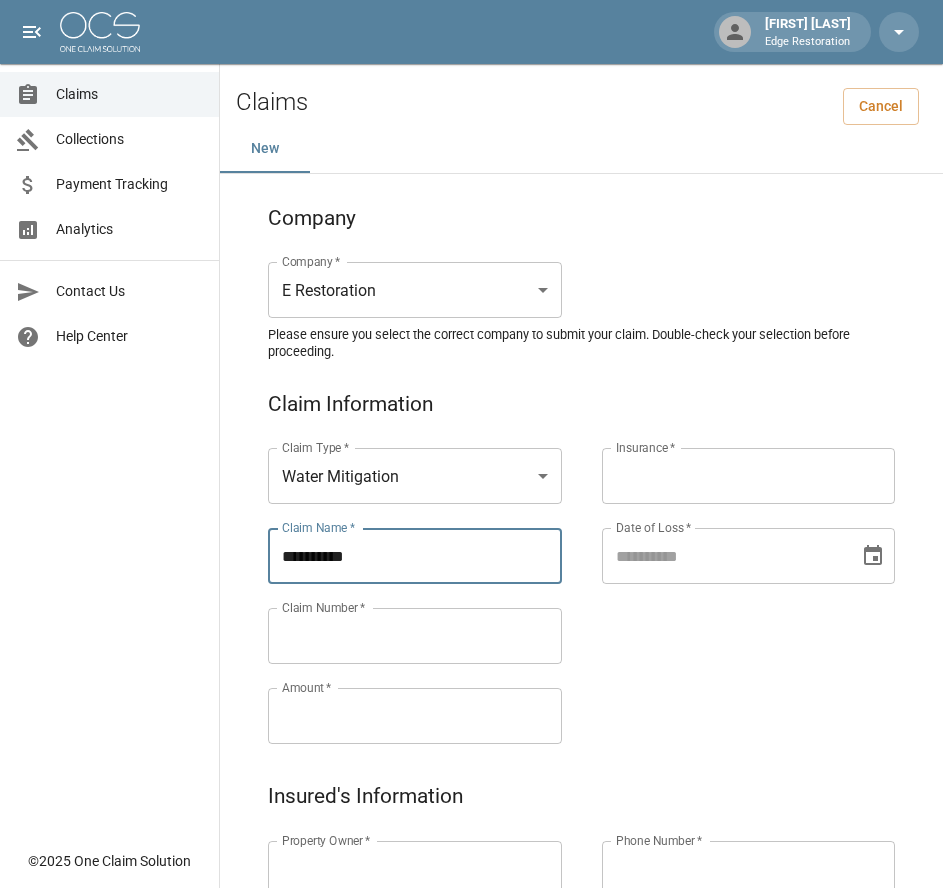 drag, startPoint x: 361, startPoint y: 557, endPoint x: 239, endPoint y: 560, distance: 122.03688 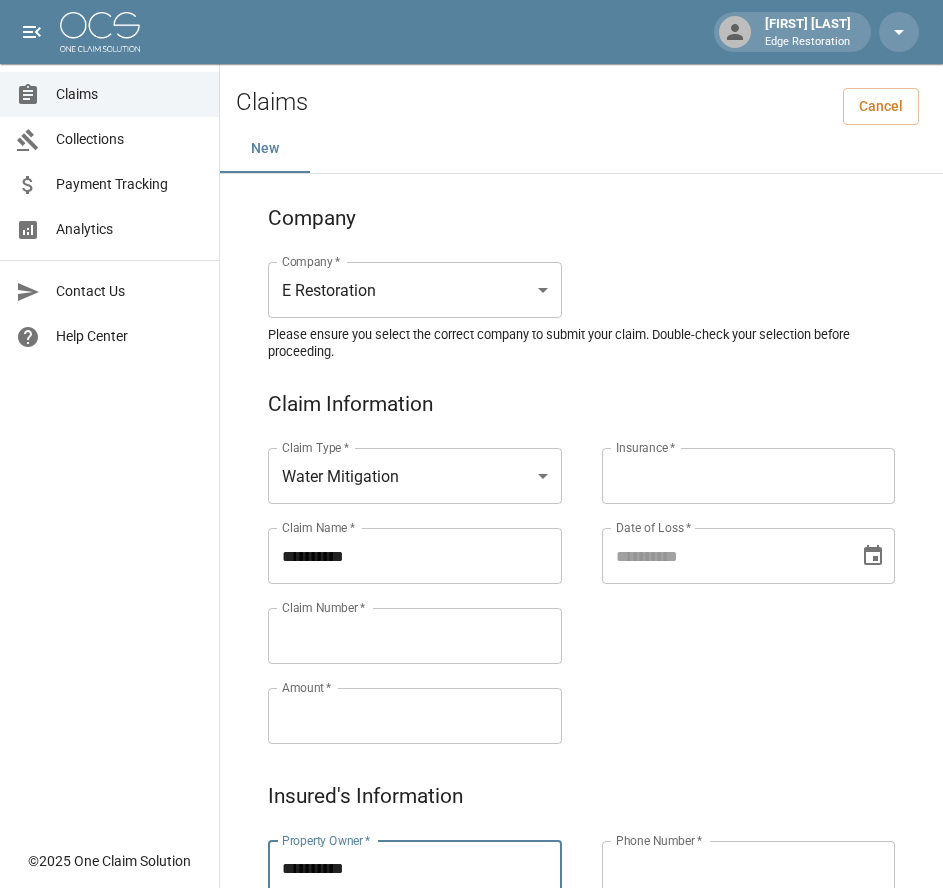 type on "**********" 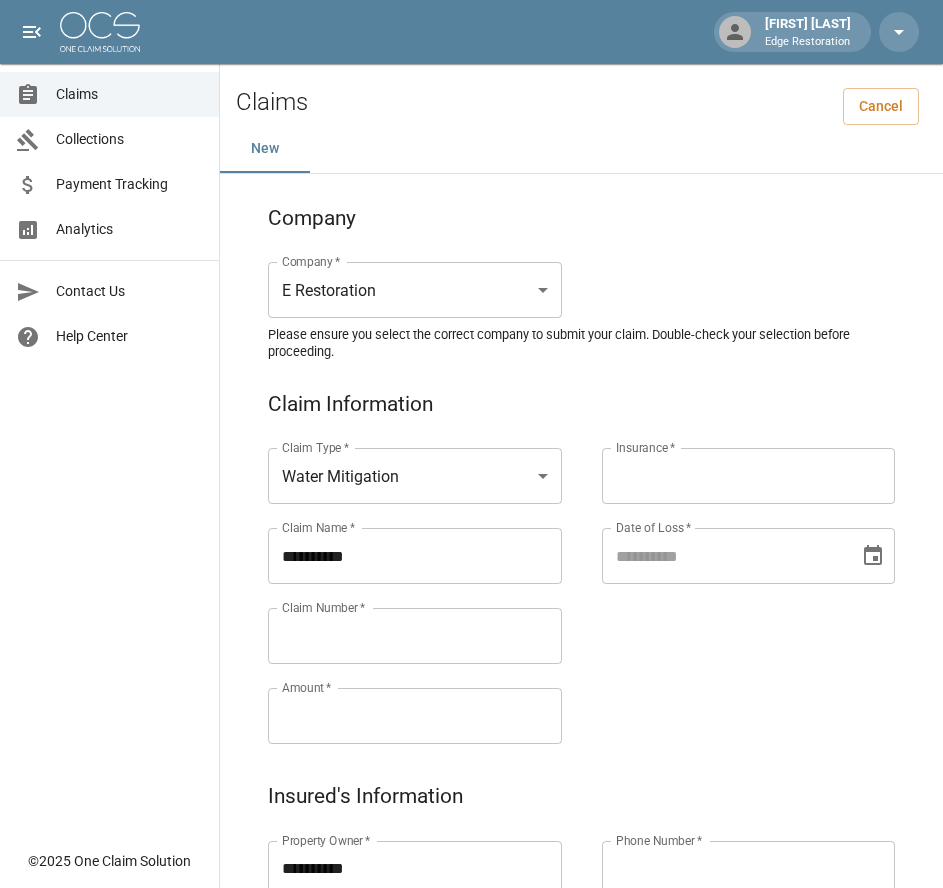 click on "Claim Number   *" at bounding box center (415, 636) 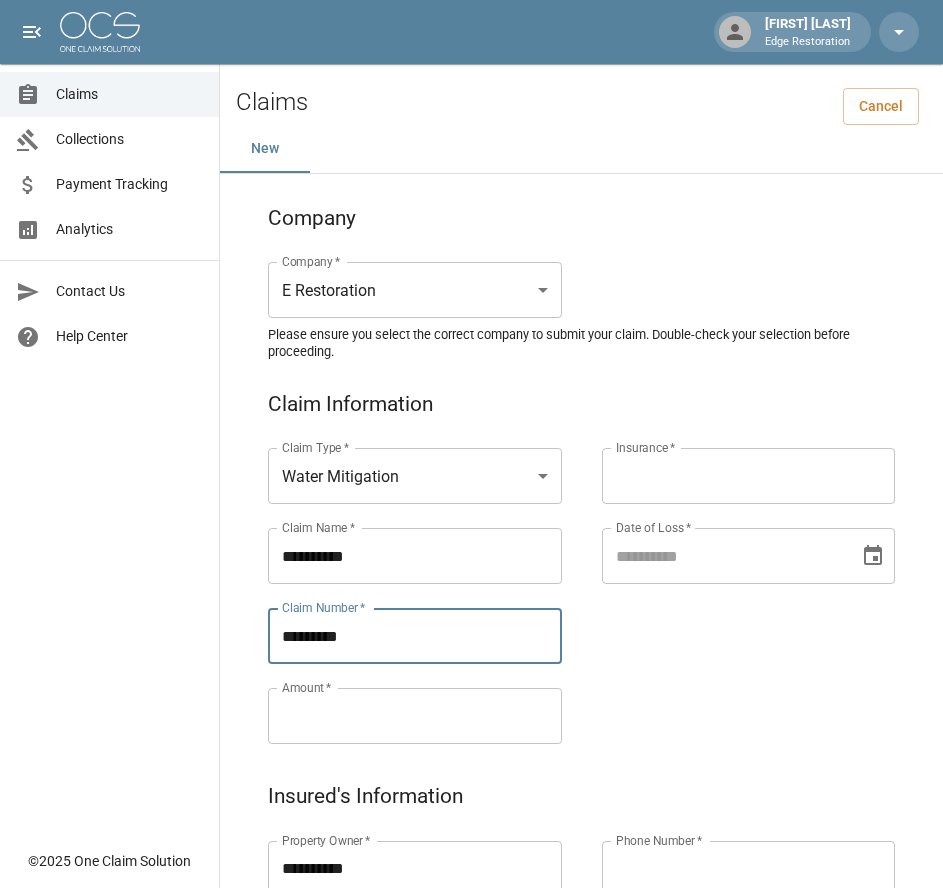 click on "********" at bounding box center (415, 636) 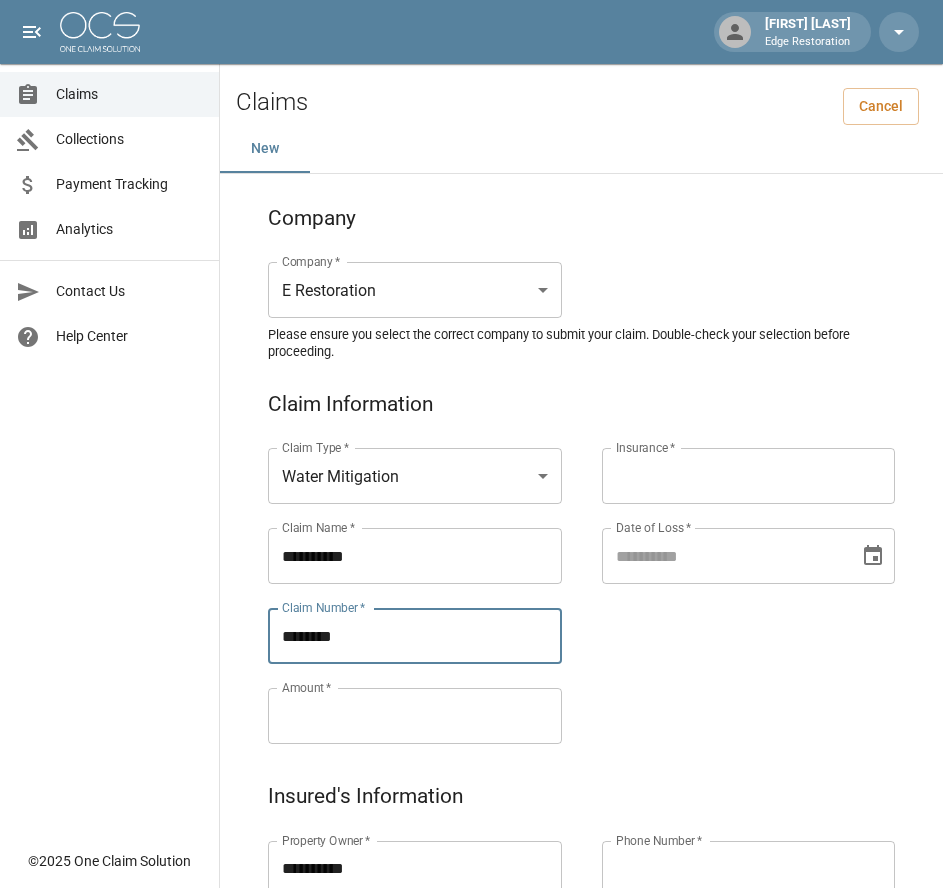 type on "********" 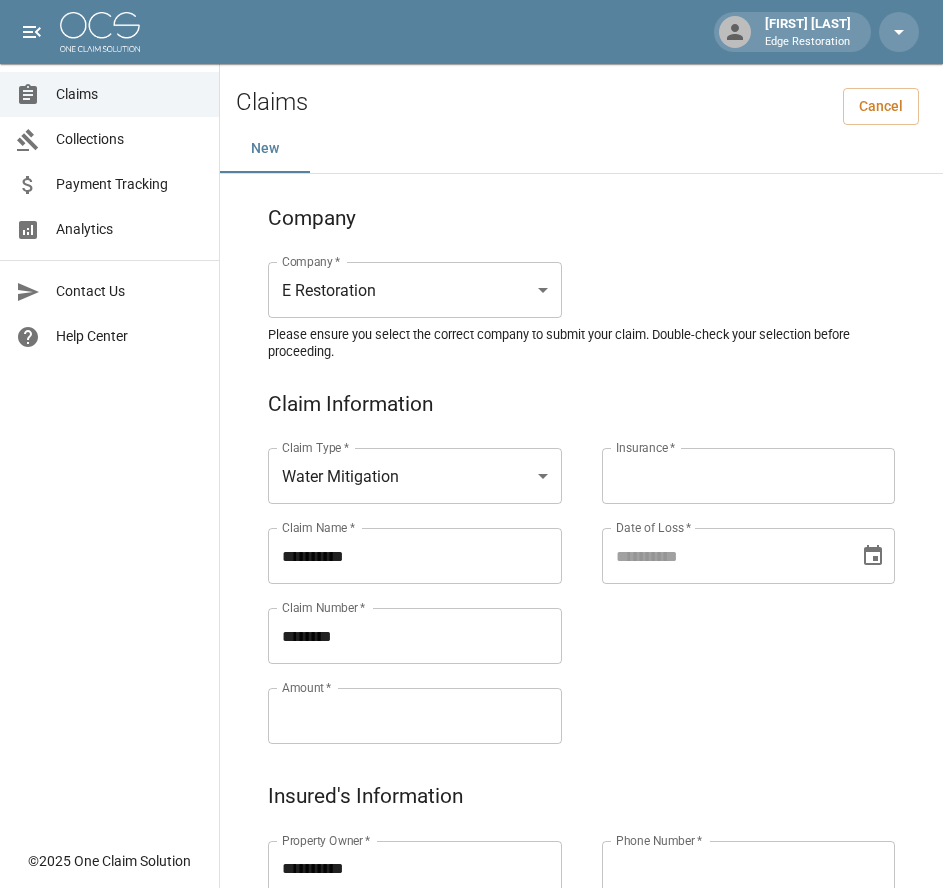 click on "Amount   *" at bounding box center [415, 716] 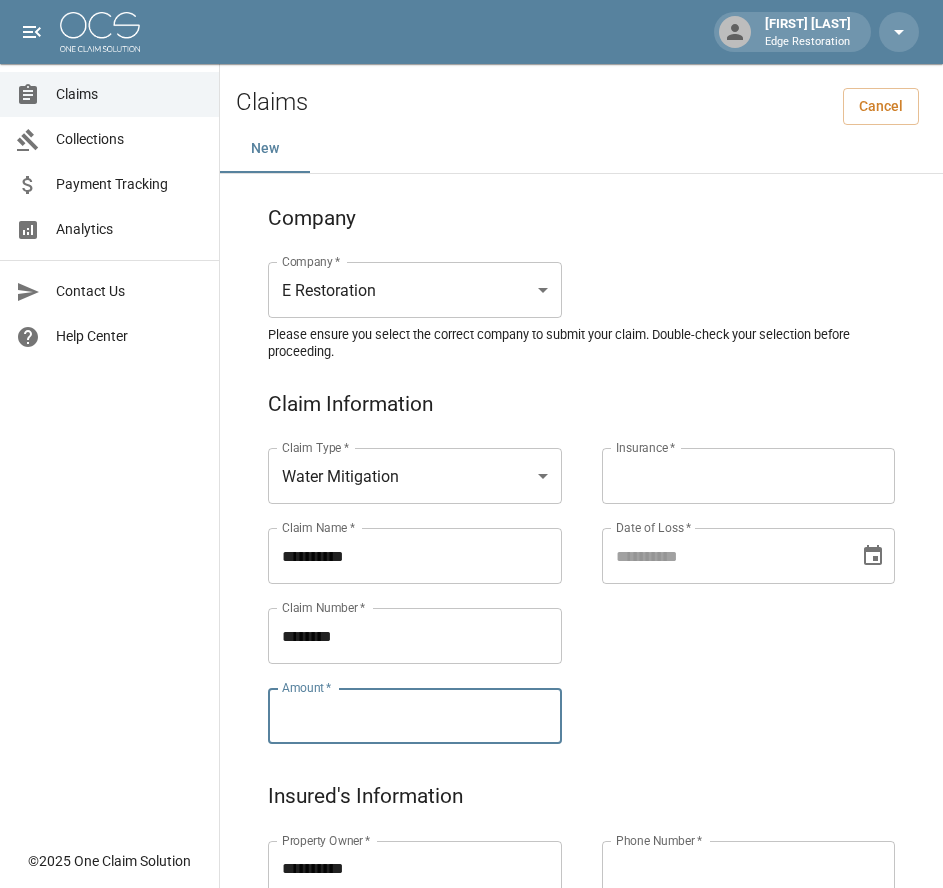 paste on "*********" 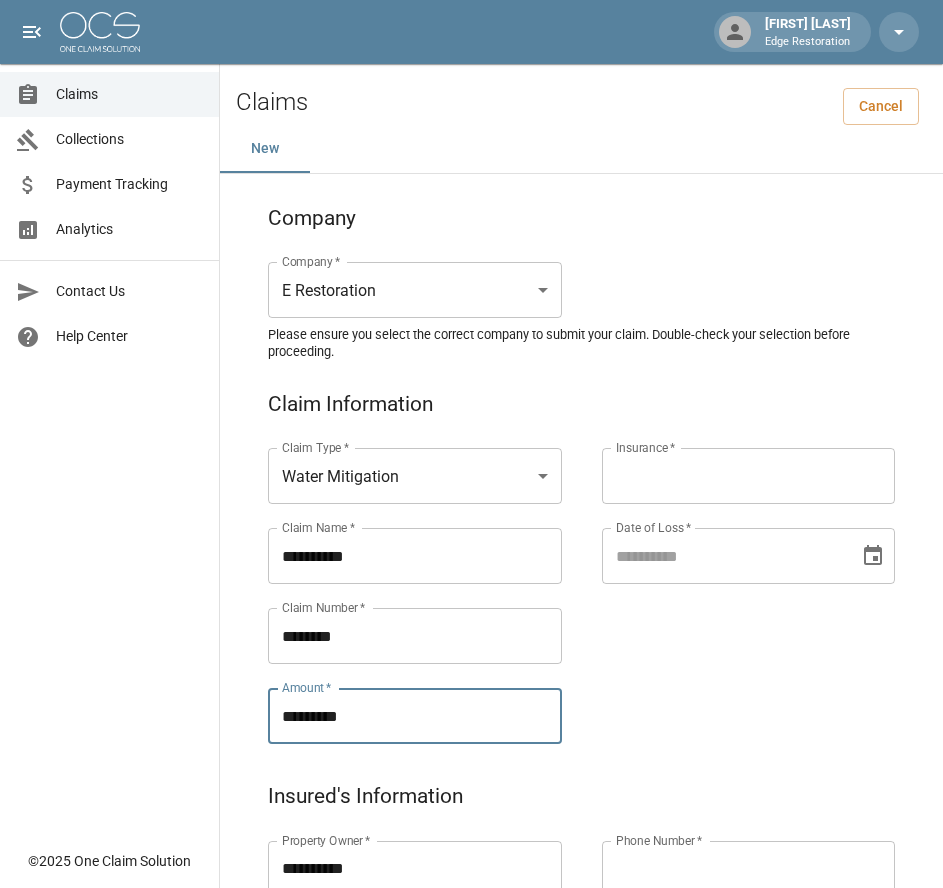 type on "*********" 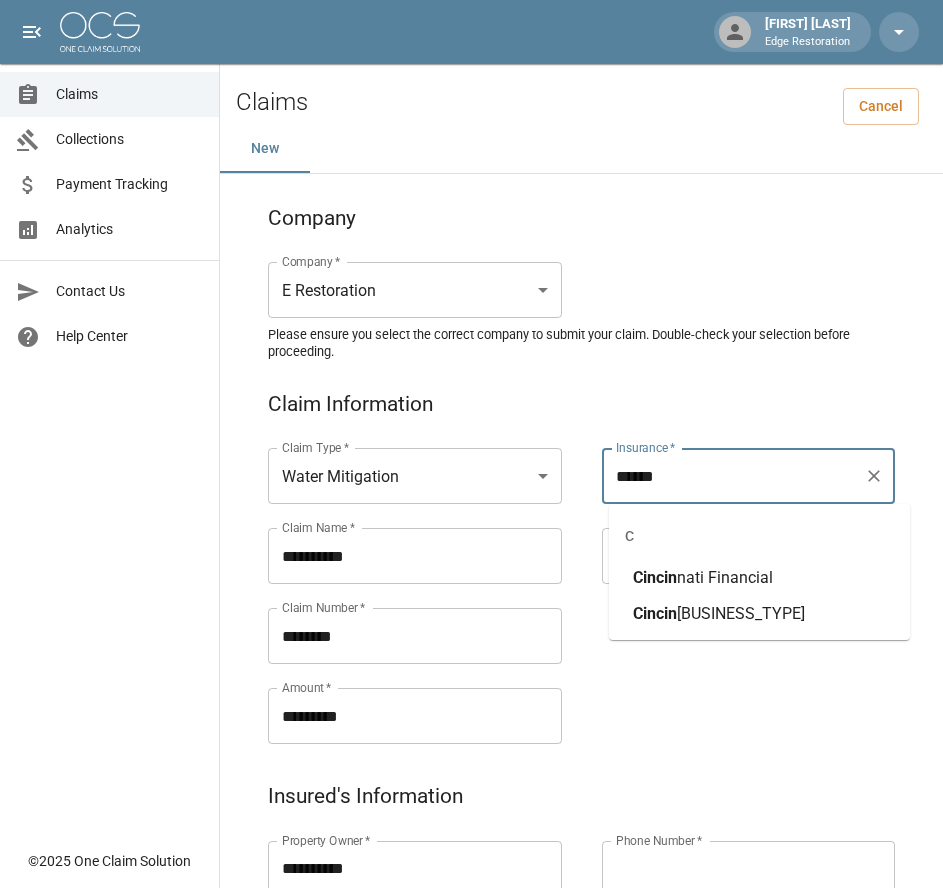 click on "Cincin" at bounding box center (655, 613) 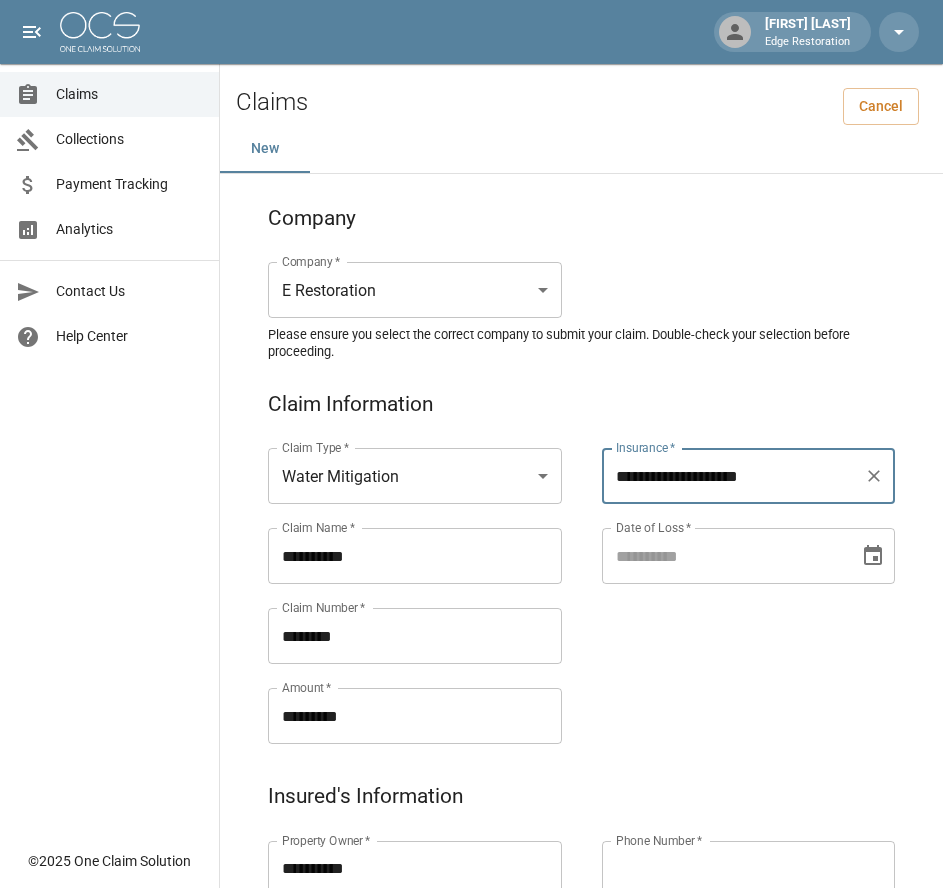 type on "**********" 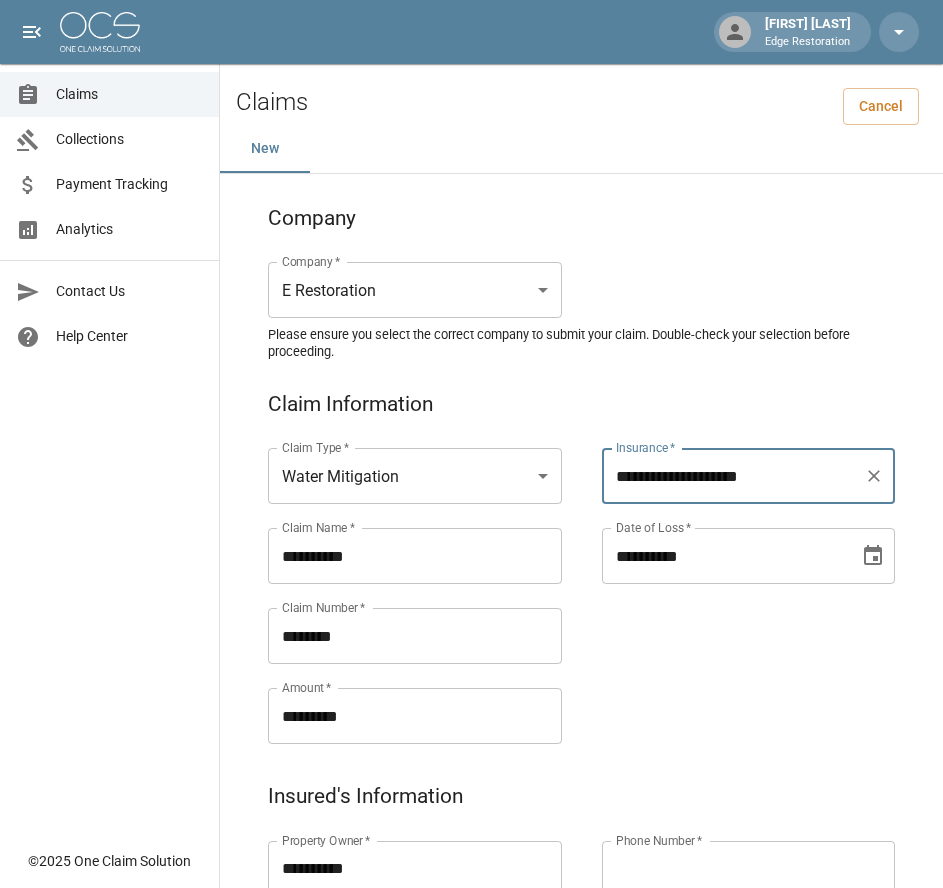 click on "**********" at bounding box center (724, 556) 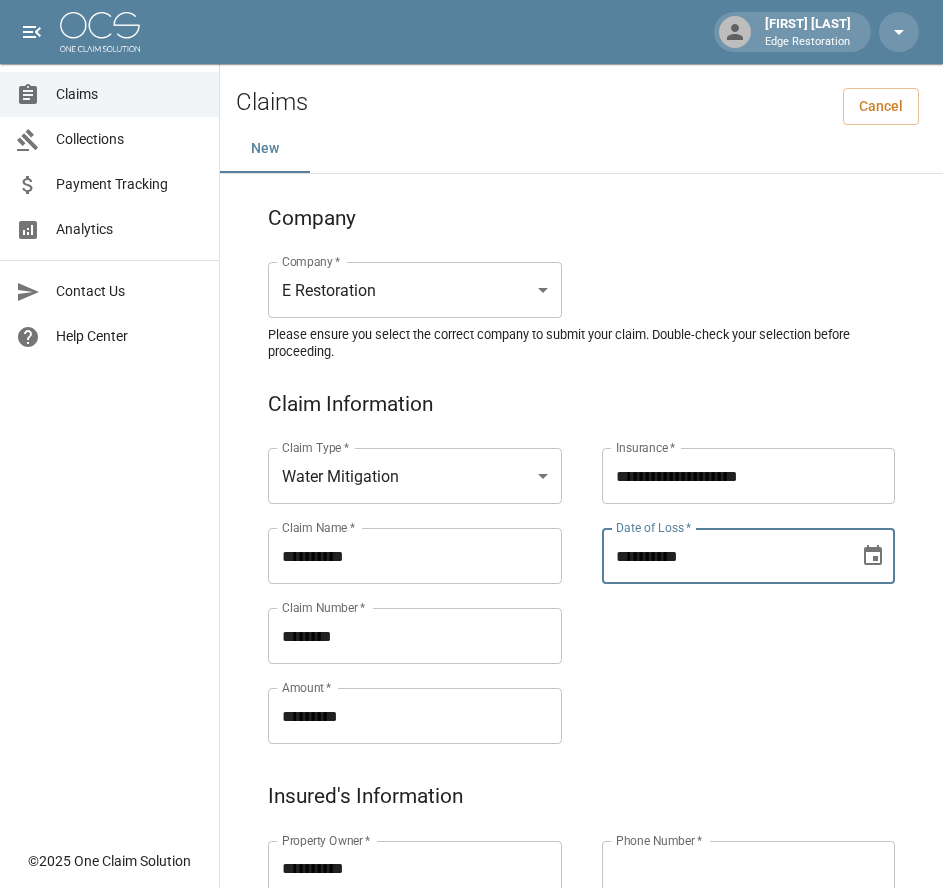 type on "**********" 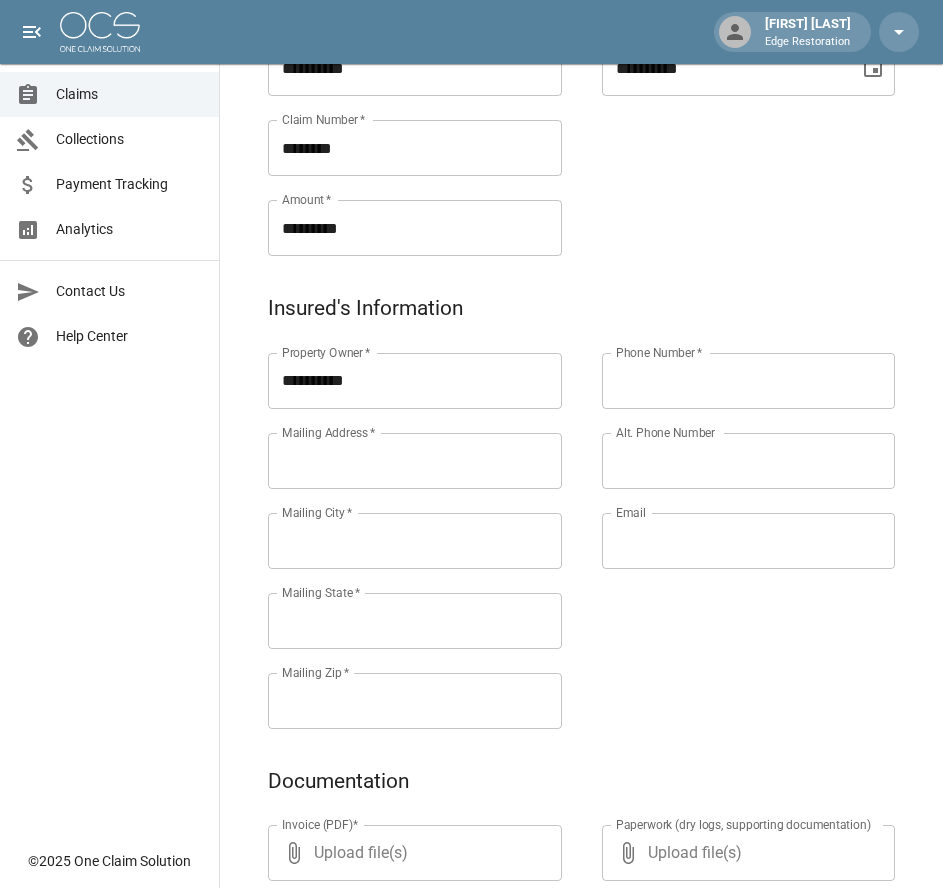 scroll, scrollTop: 492, scrollLeft: 0, axis: vertical 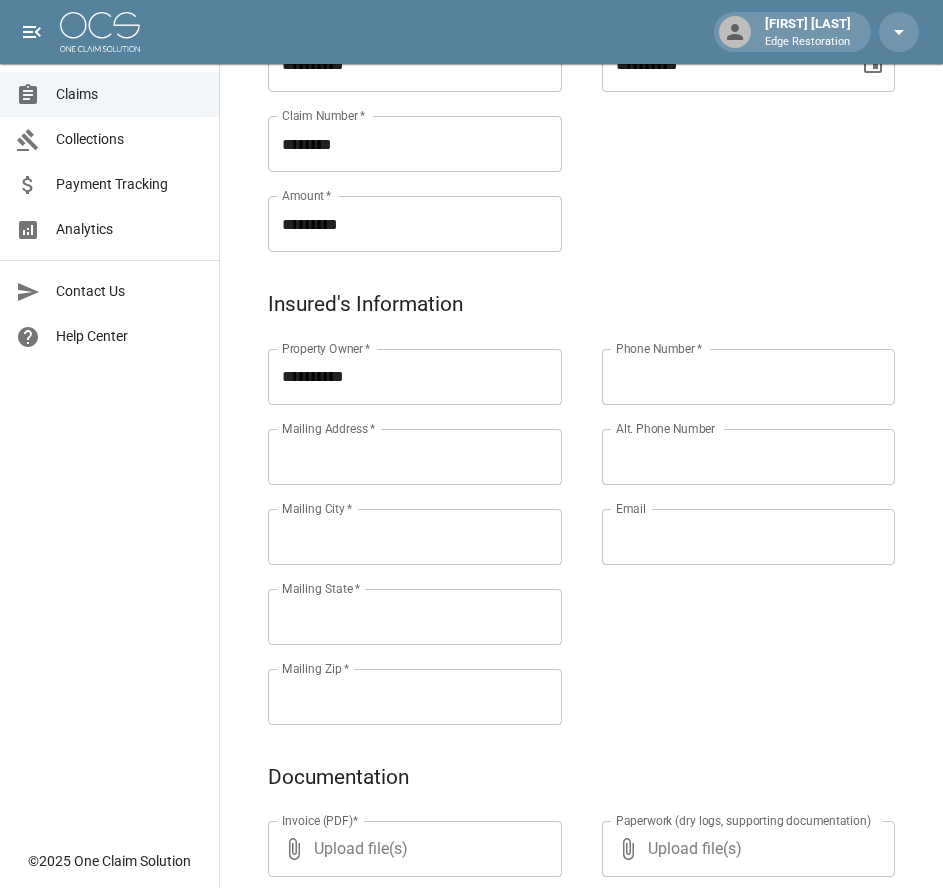 click on "Mailing Address   *" at bounding box center (415, 457) 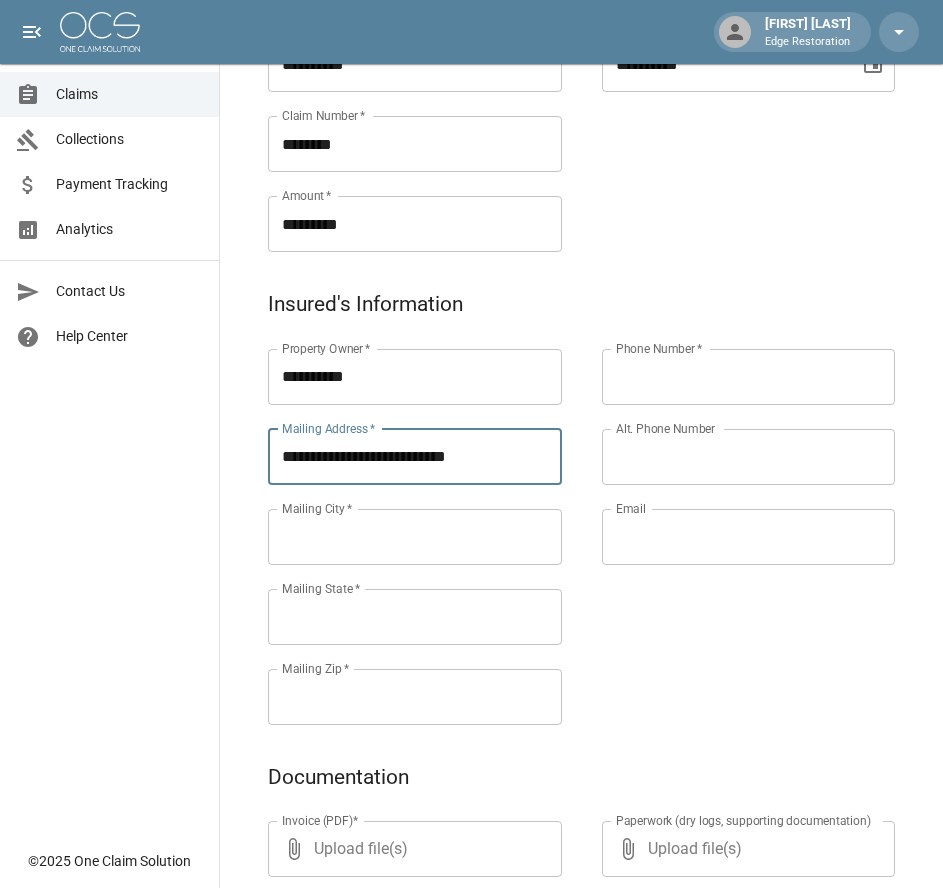 type on "**********" 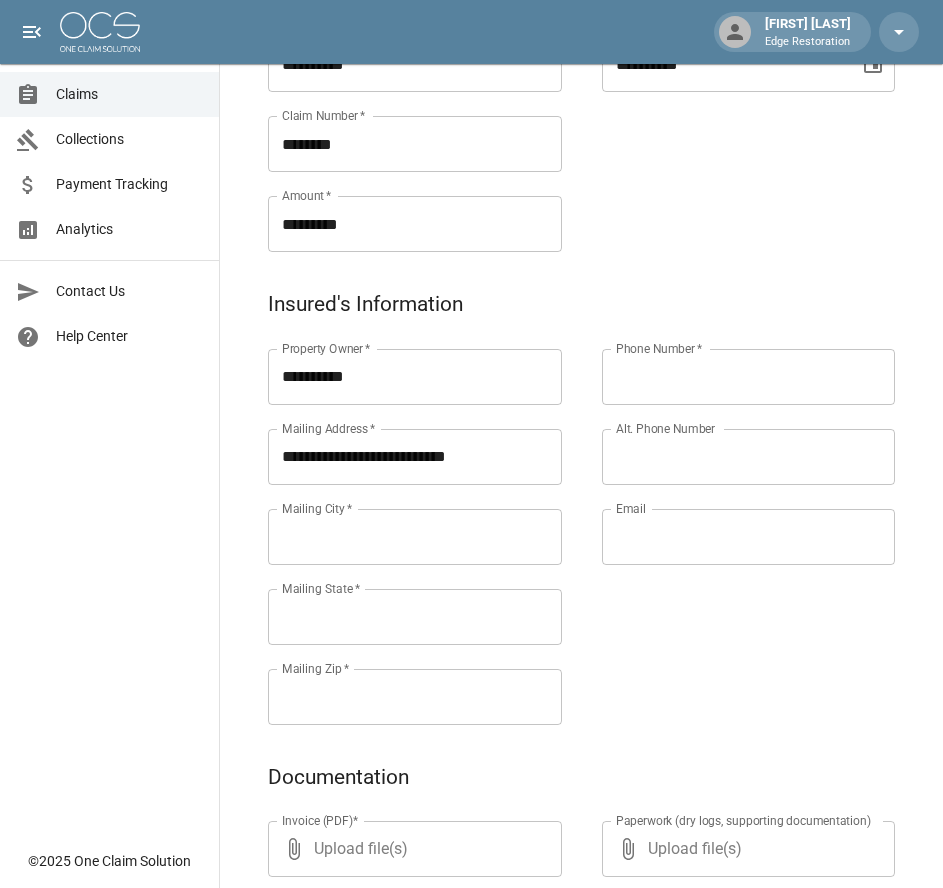click on "Mailing City   *" at bounding box center [415, 537] 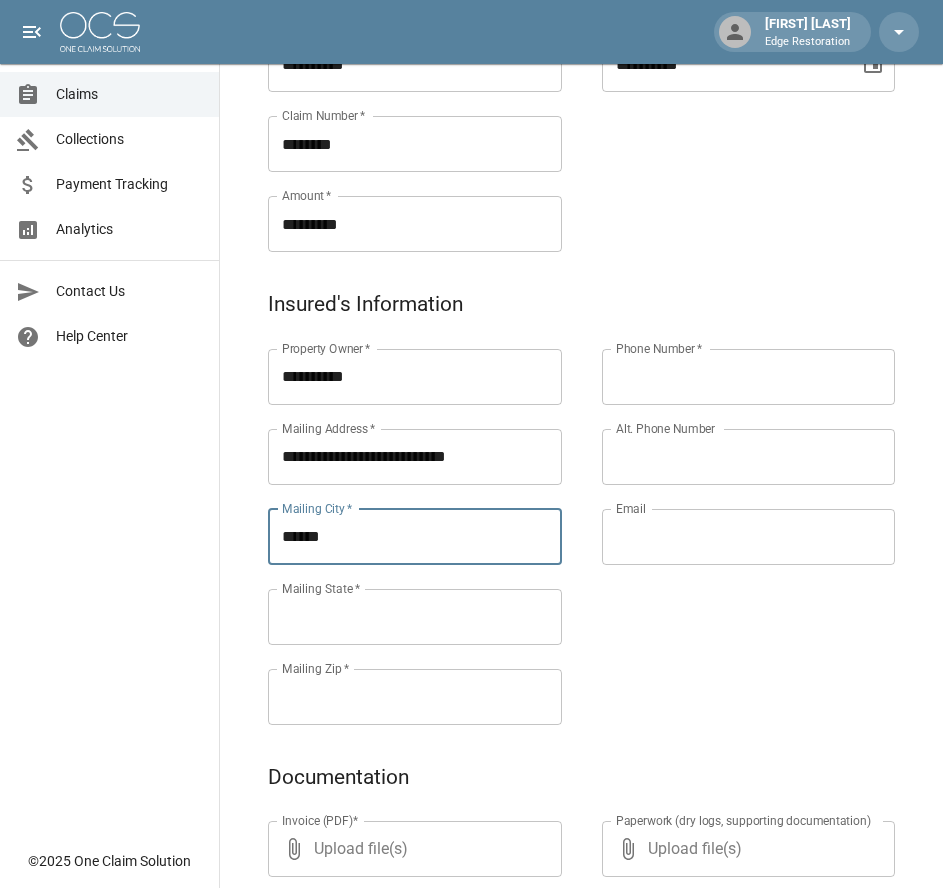 type on "******" 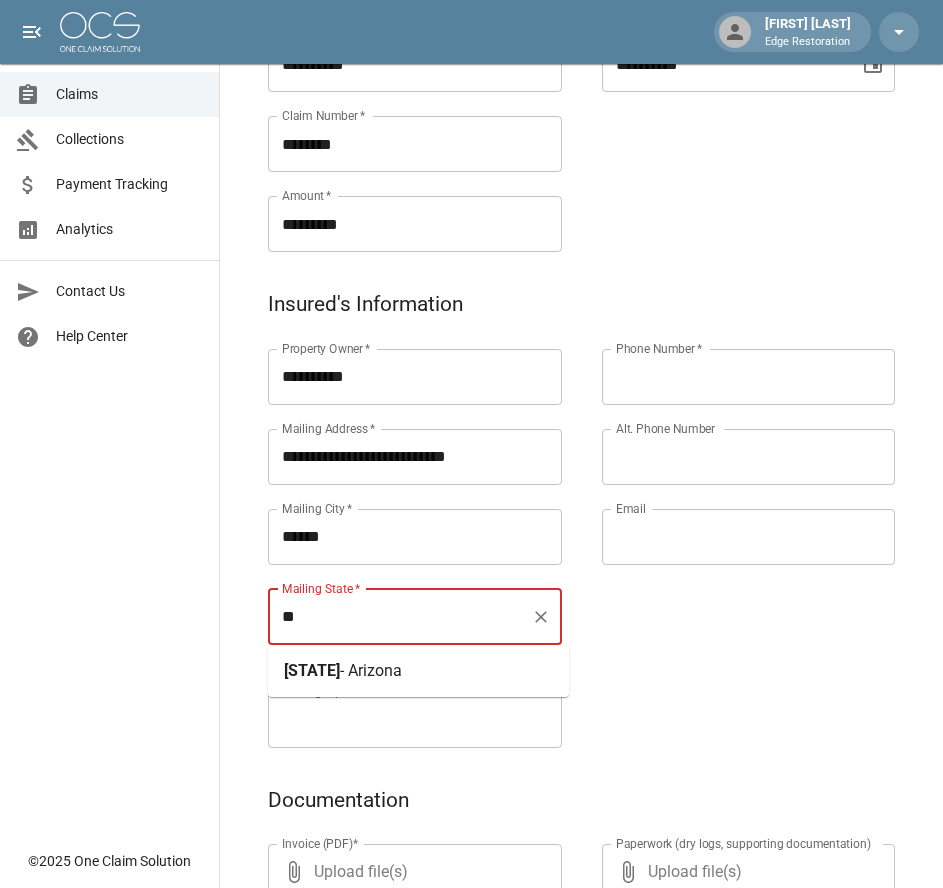 click on "- Arizona" at bounding box center [371, 670] 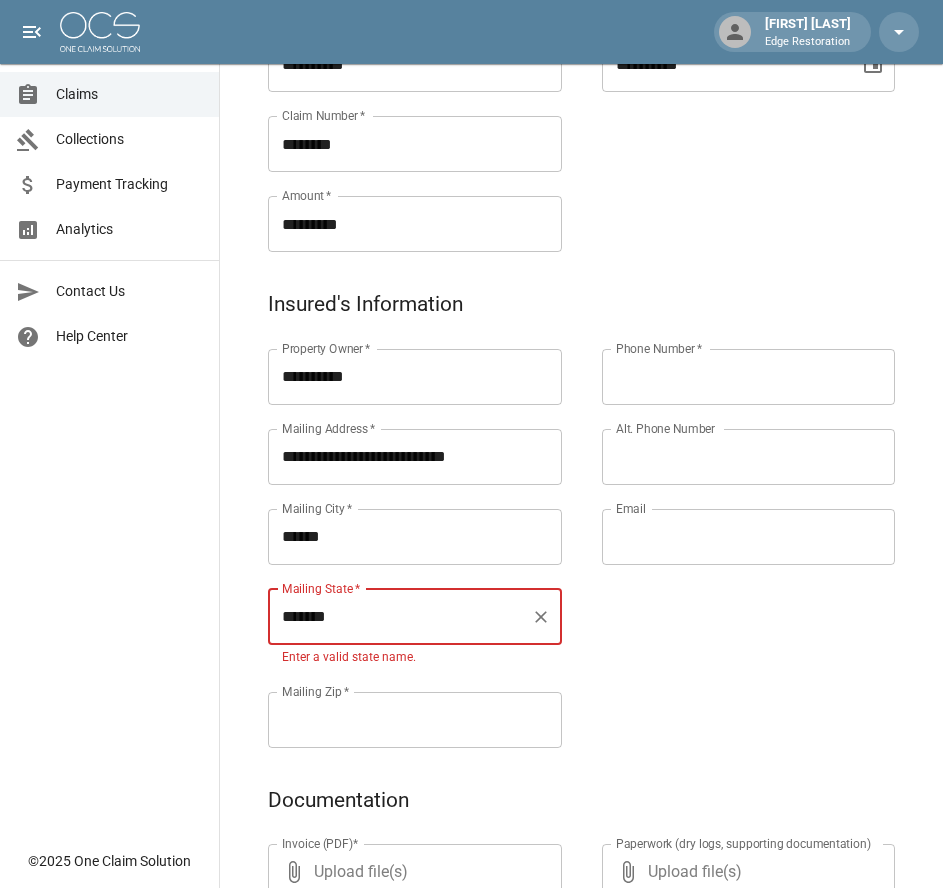 type on "*******" 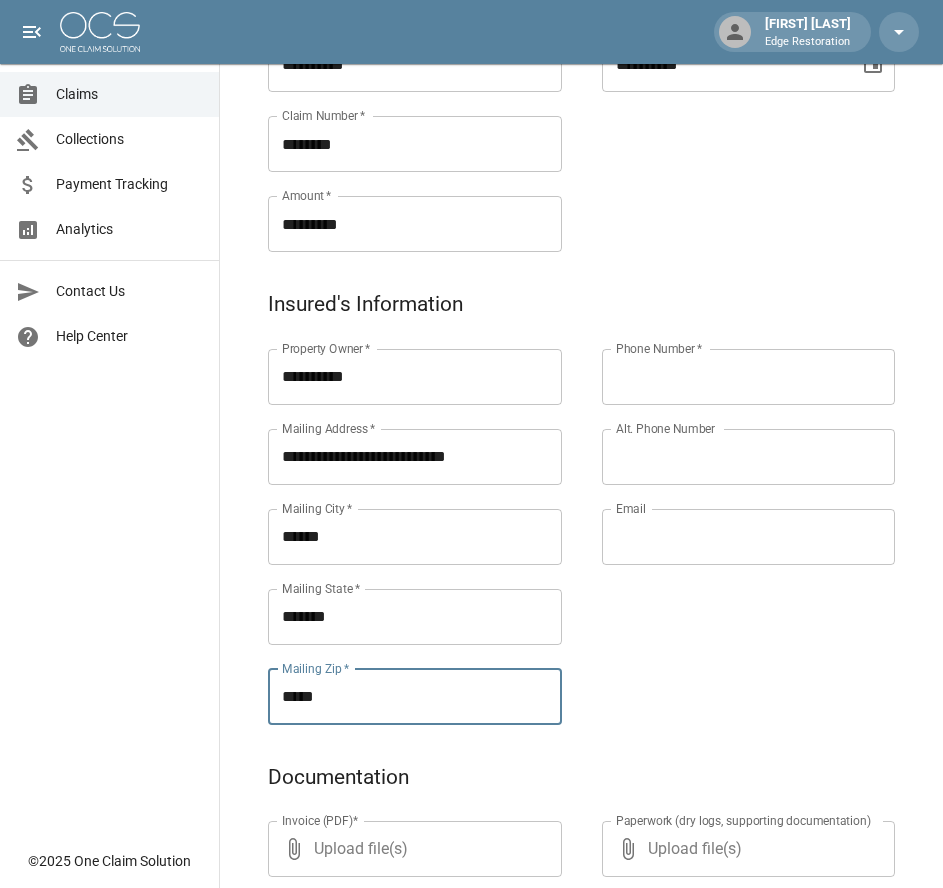 type on "*****" 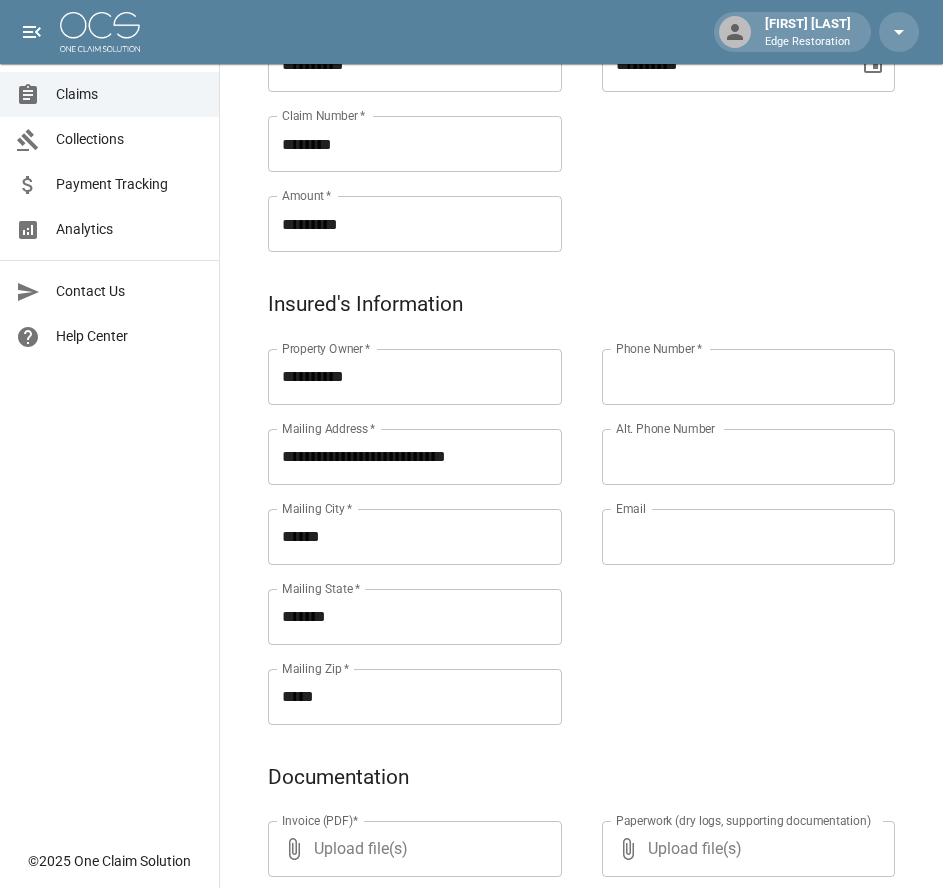 click on "Phone Number   *" at bounding box center (749, 377) 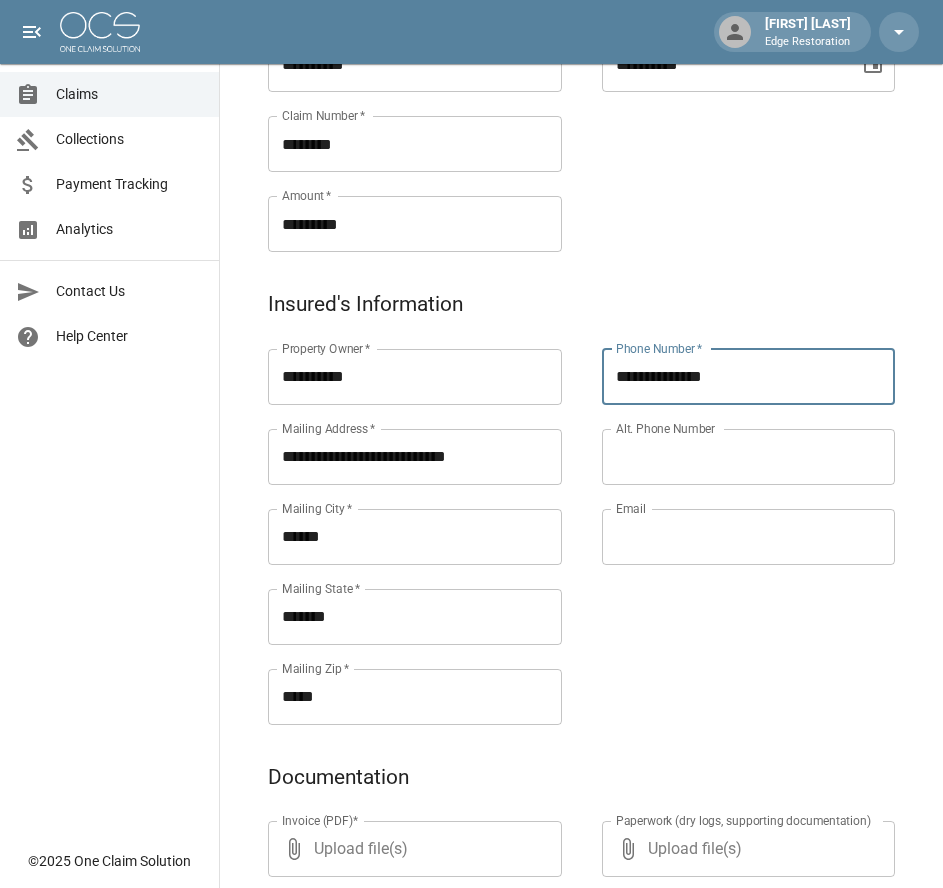 type on "**********" 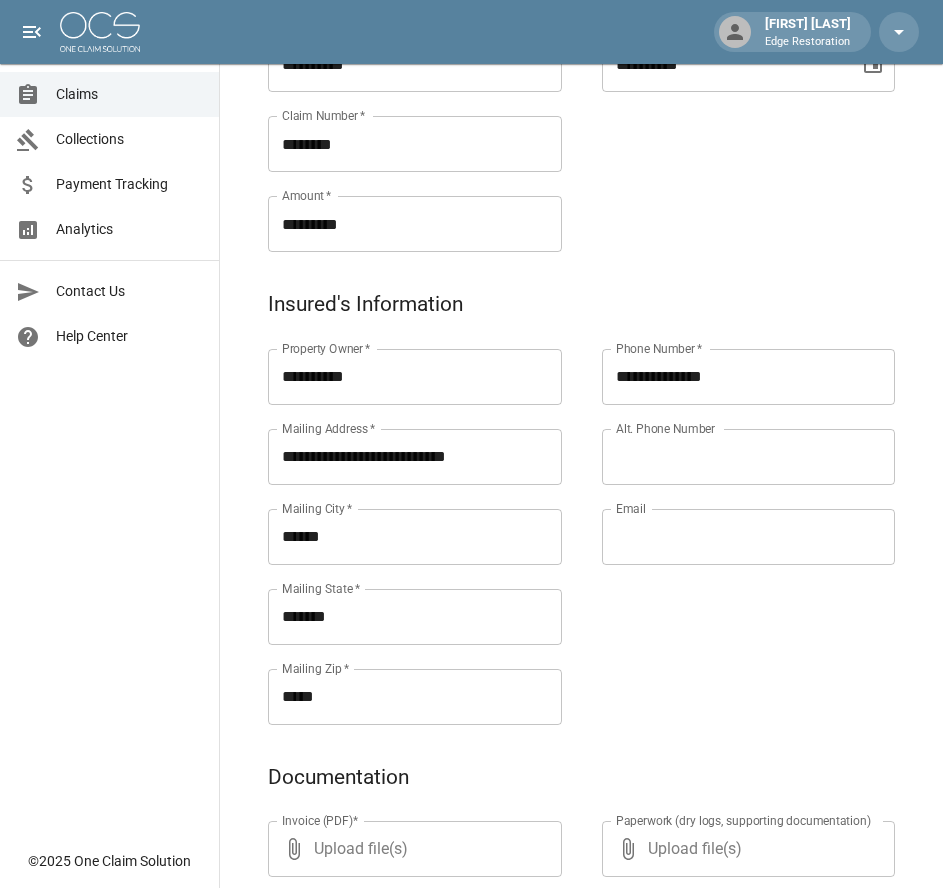 click on "Alt. Phone Number" at bounding box center (749, 457) 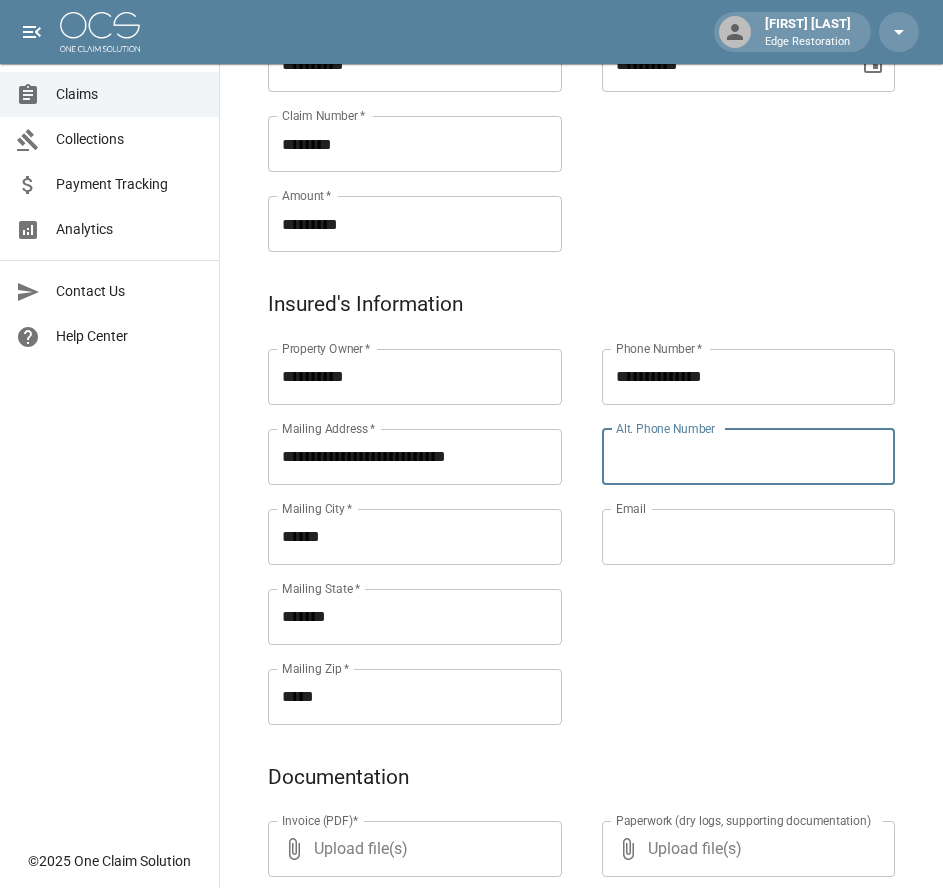 paste on "**********" 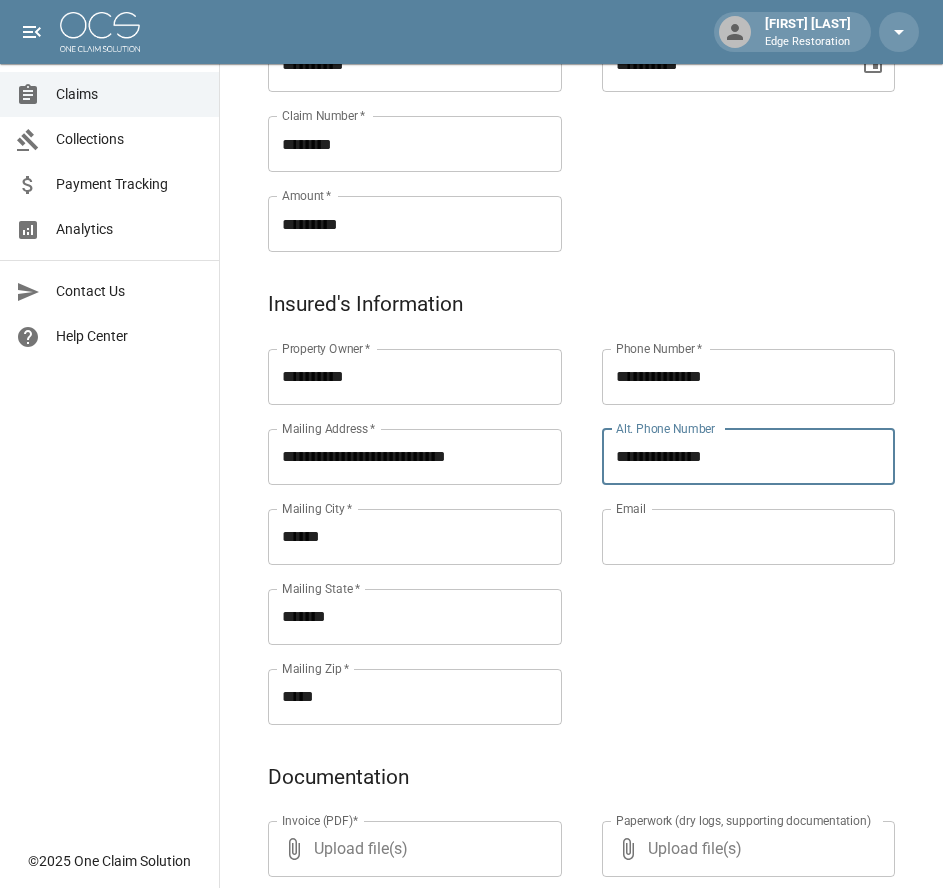 type on "**********" 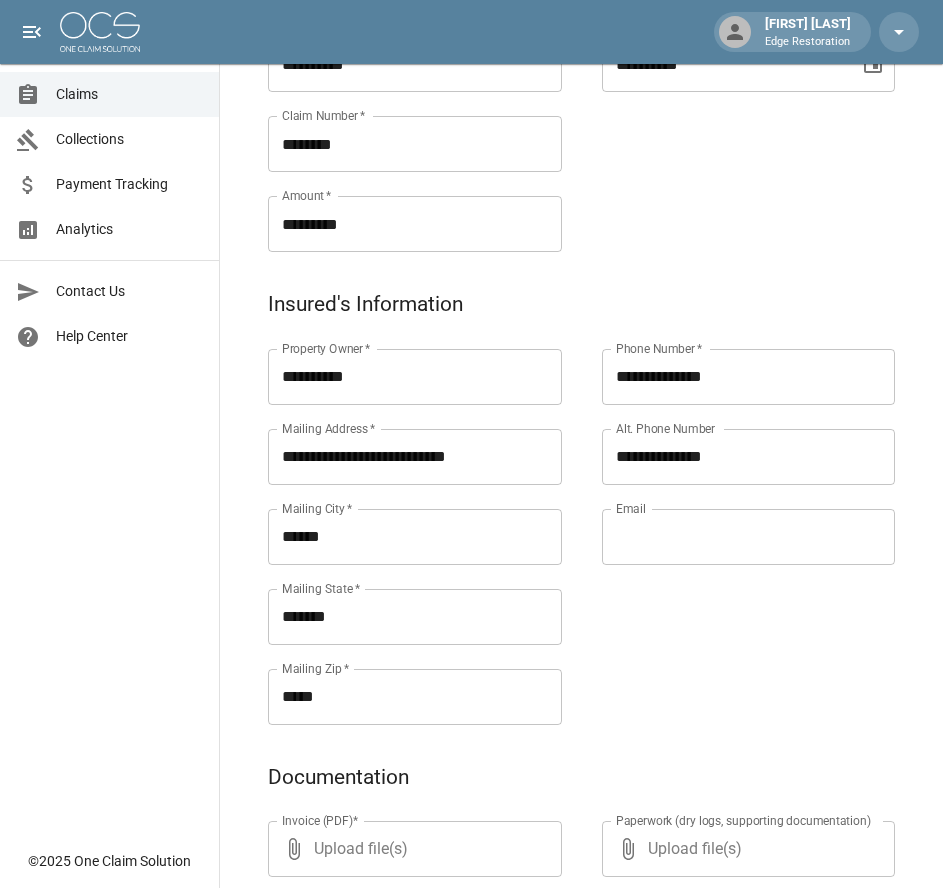 click on "Email" at bounding box center [749, 537] 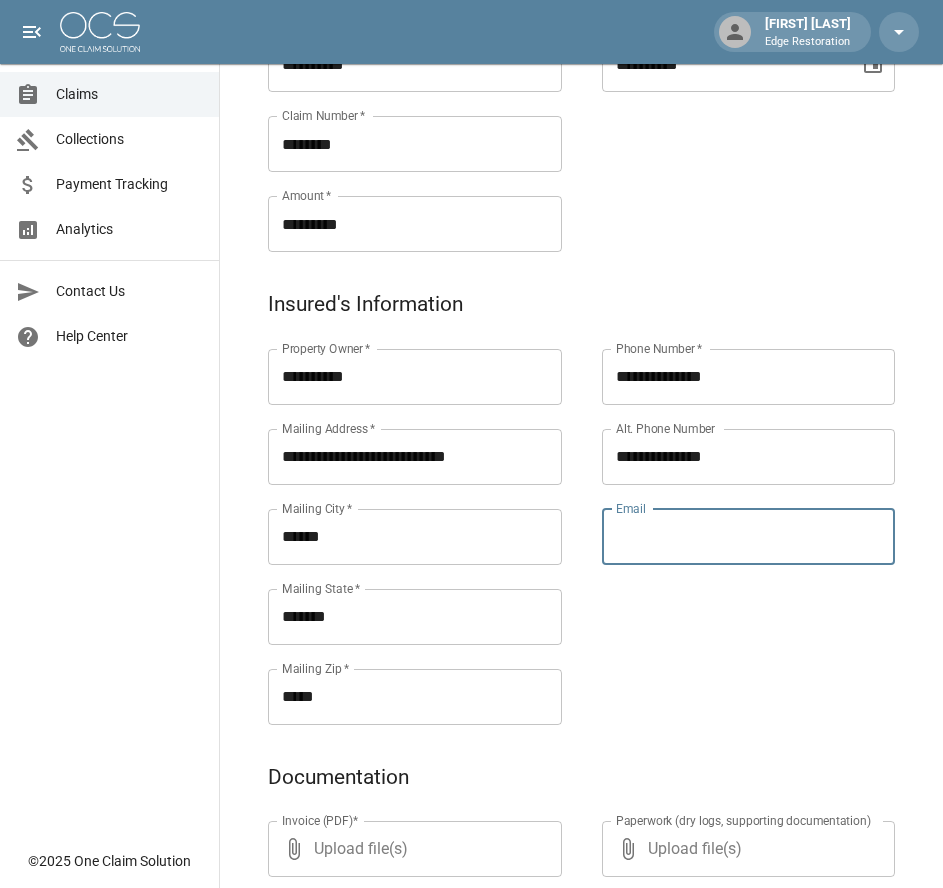 paste on "**********" 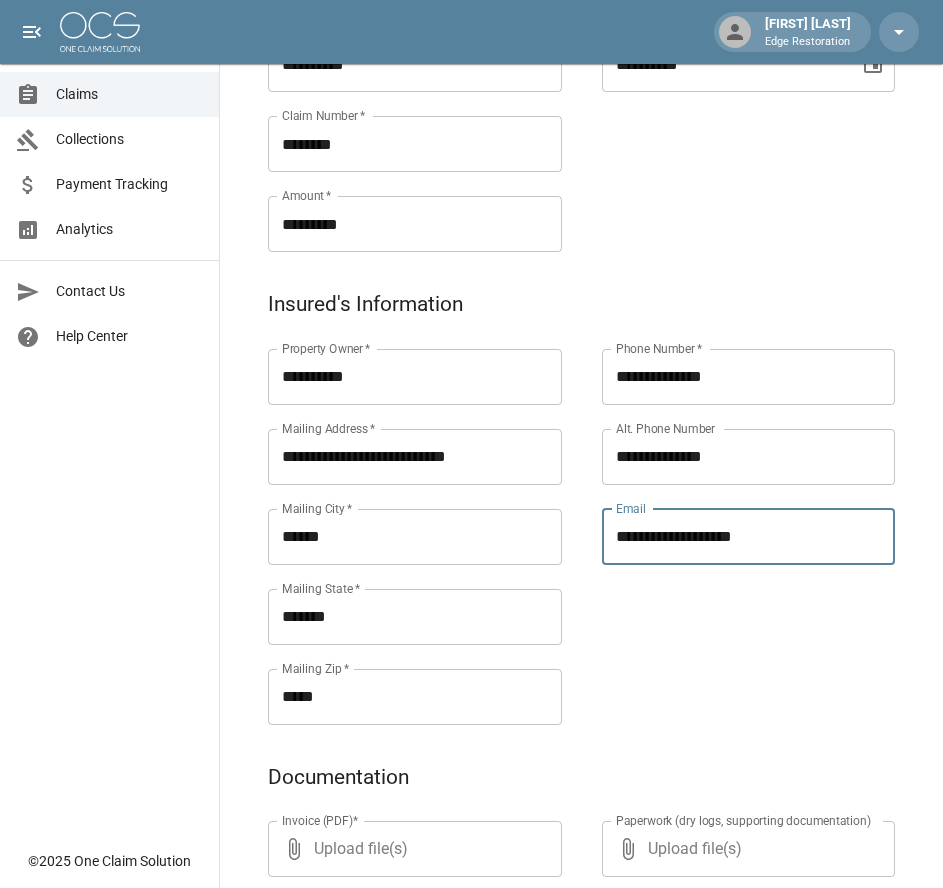 type on "**********" 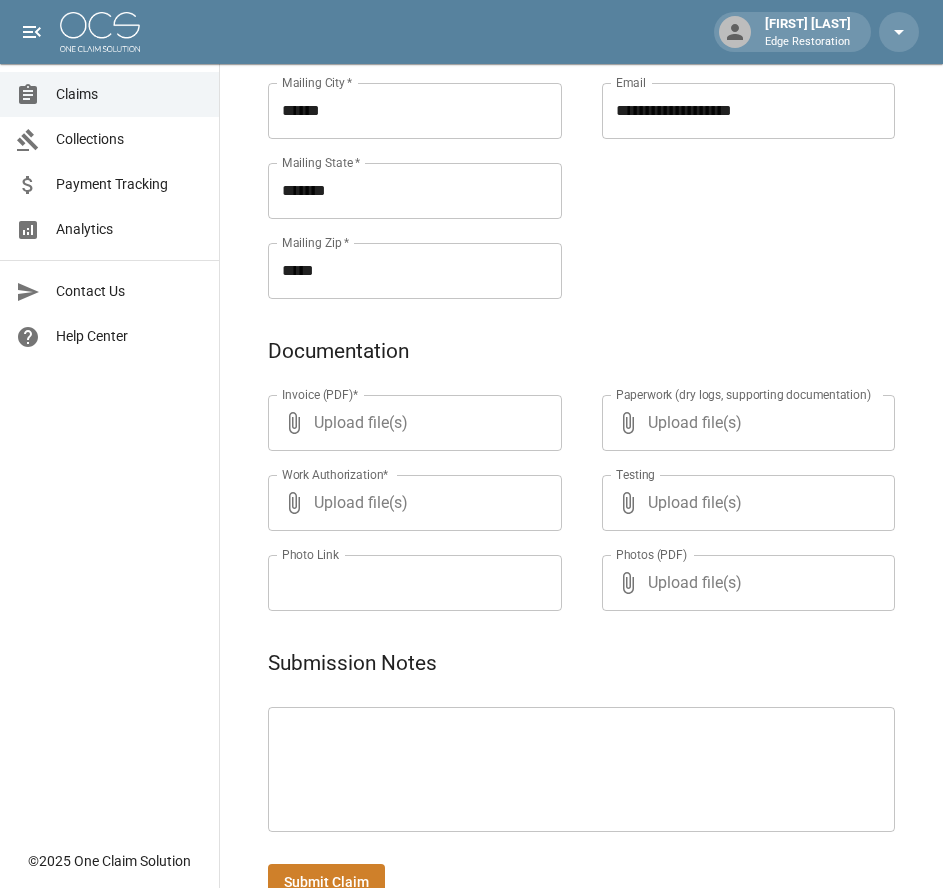 scroll, scrollTop: 971, scrollLeft: 0, axis: vertical 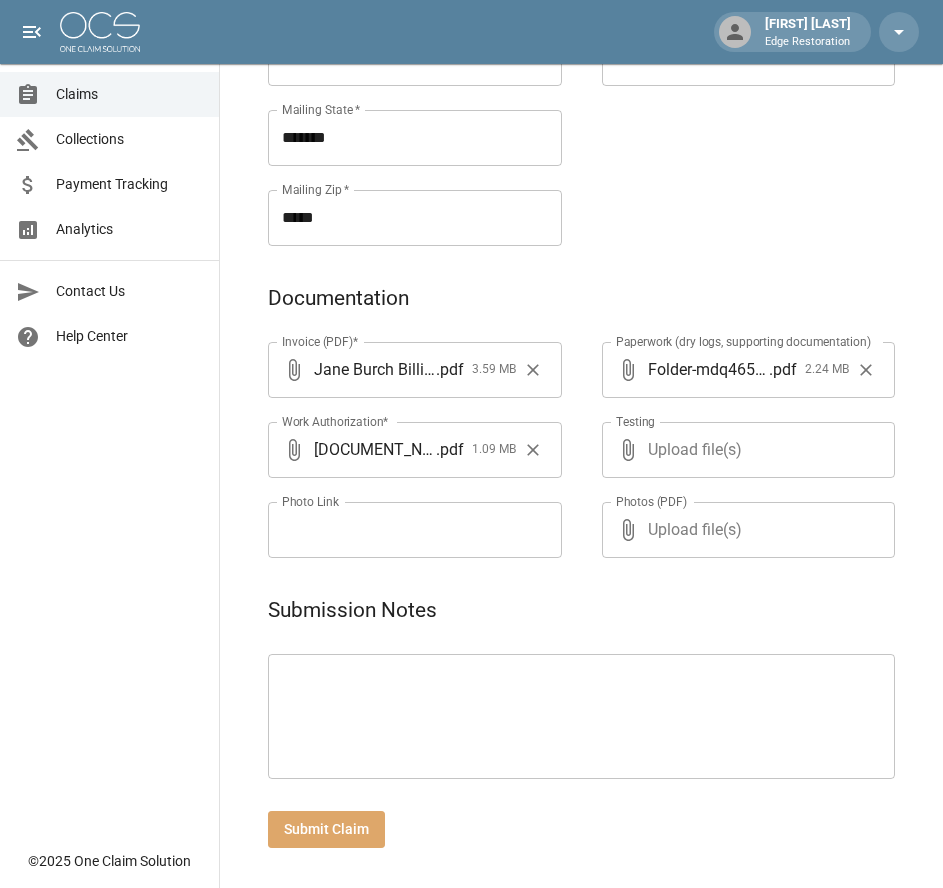click on "Submit Claim" at bounding box center (326, 829) 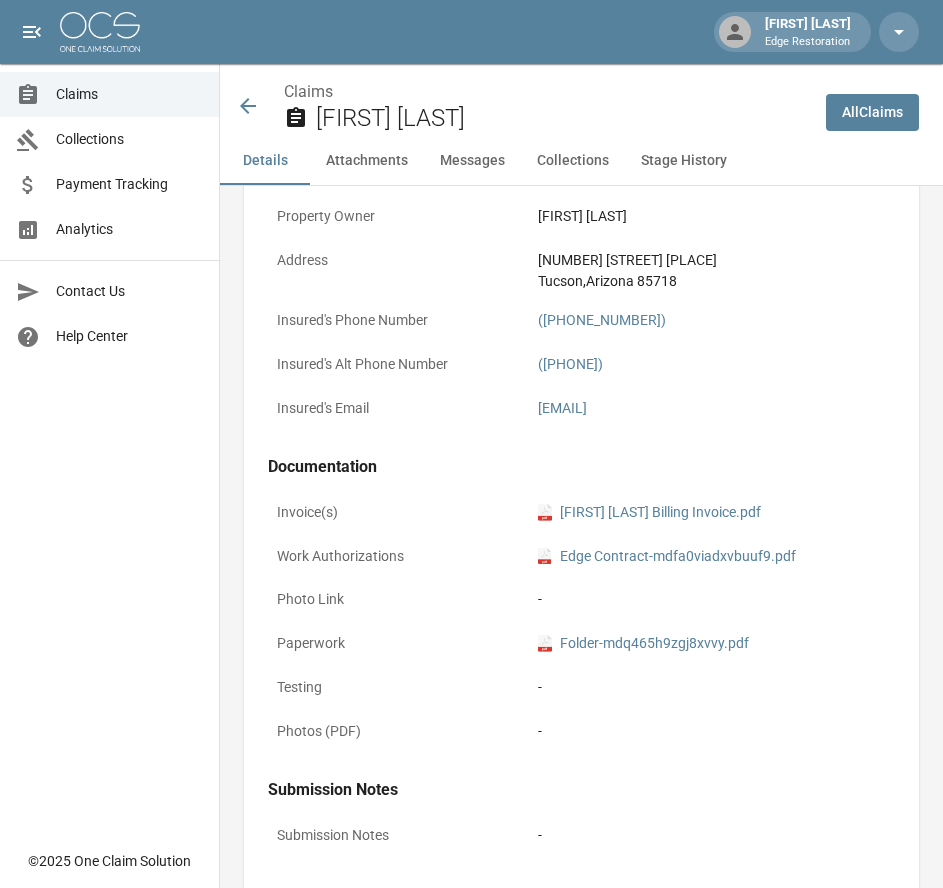 click on "All Claims" at bounding box center [872, 112] 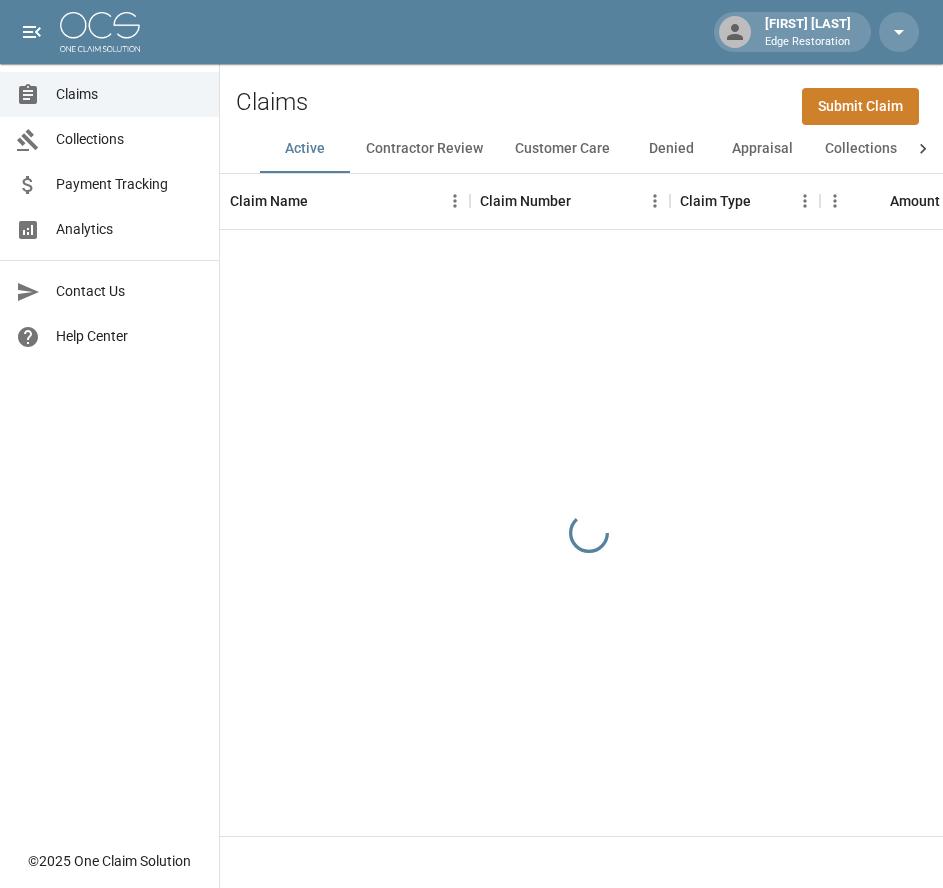 scroll, scrollTop: 0, scrollLeft: 0, axis: both 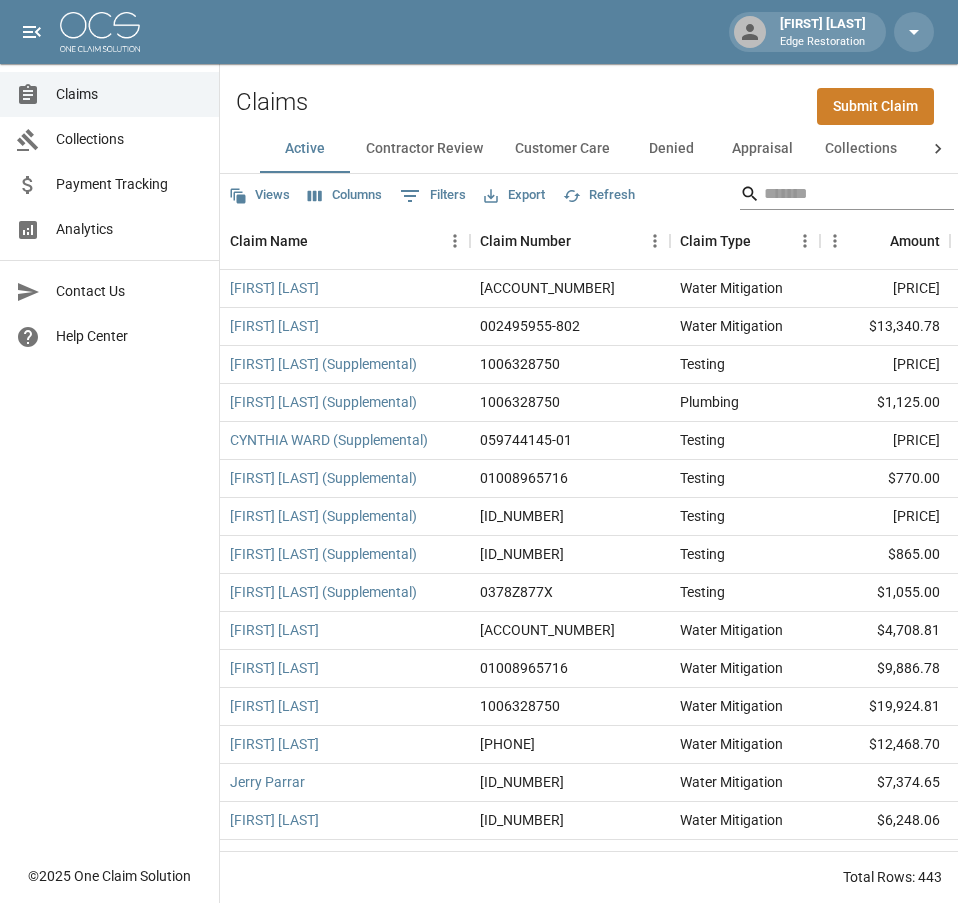 click at bounding box center (844, 194) 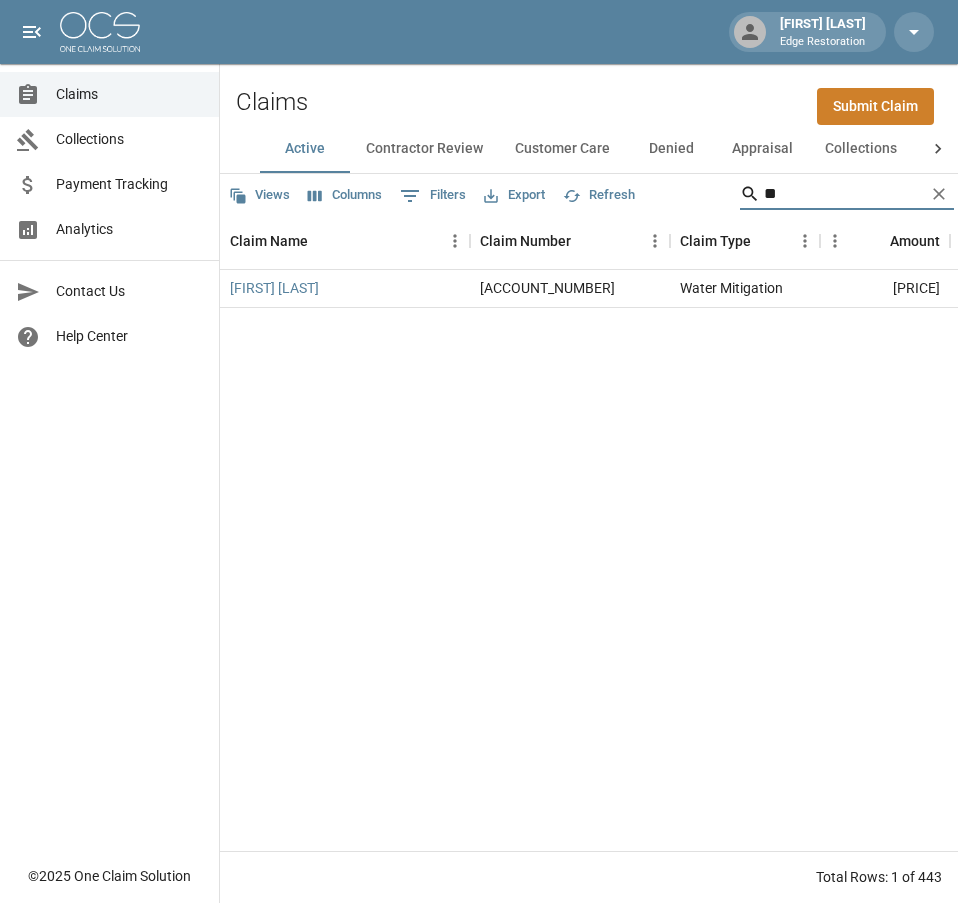 type on "*" 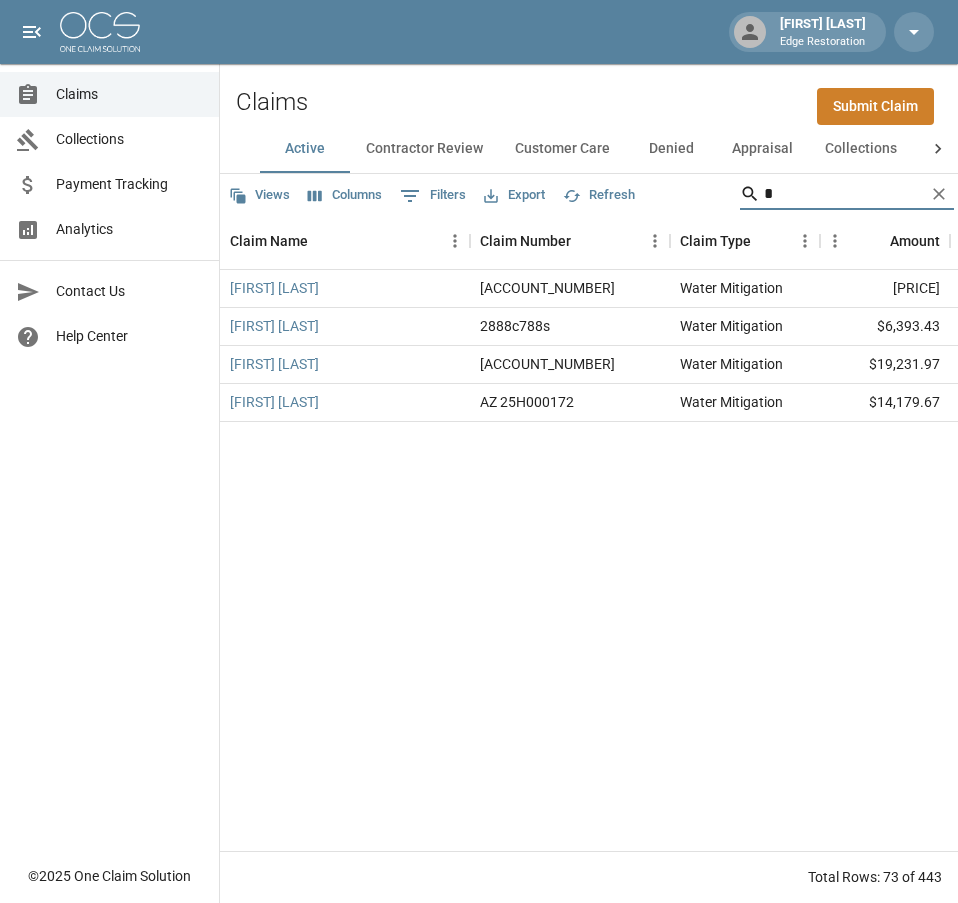 type 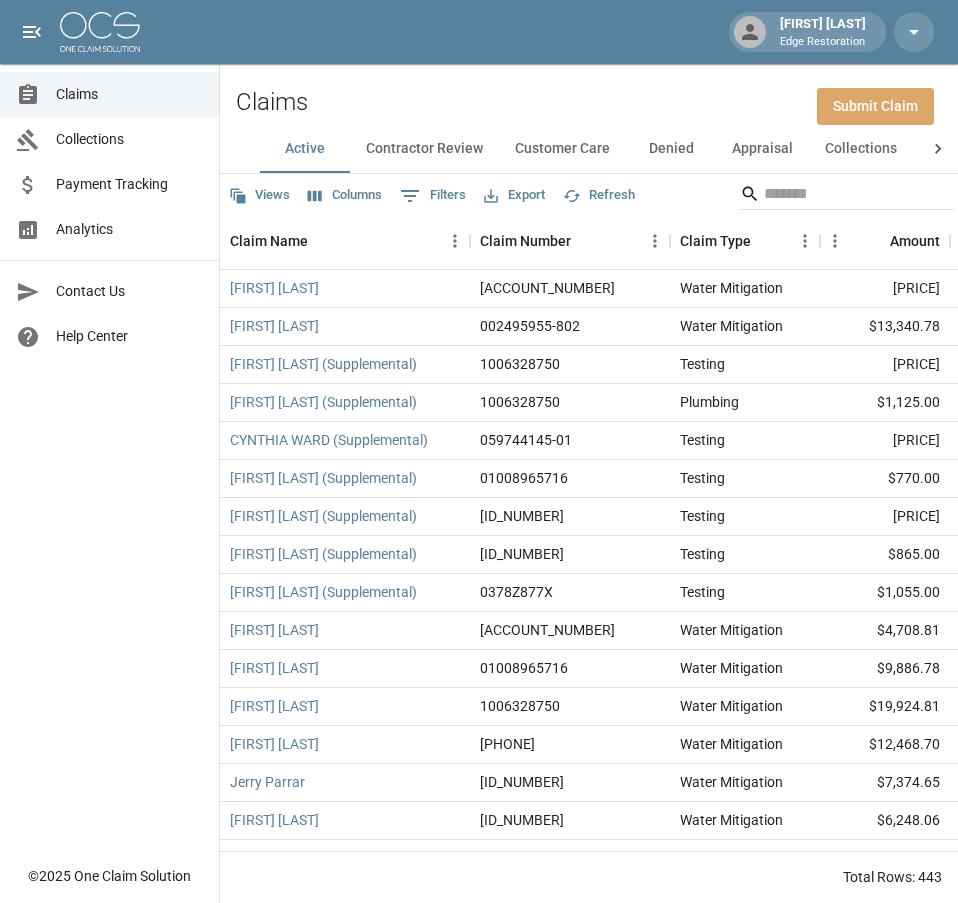 click on "Submit Claim" at bounding box center (875, 106) 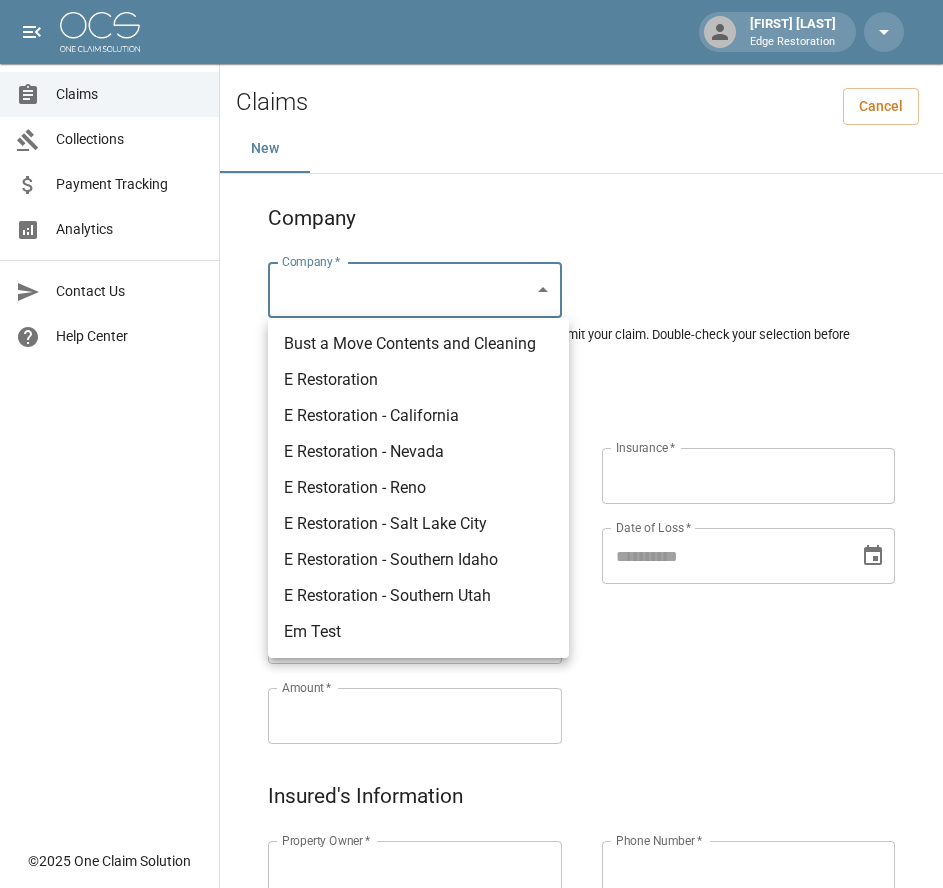 click on "Alicia Tubbs Edge Restoration Claims Collections Payment Tracking Analytics Contact Us Help Center ©  2025   One Claim Solution Claims Cancel New Company Company   * ​ Company   * Please ensure you select the correct company to submit your claim. Double-check your selection before proceeding. Claim Information Claim Type   * ​ Claim Type   * Claim Name   * Claim Name   * Claim Number   * Claim Number   * Amount   * Amount   * Insurance   * Insurance   * Date of Loss   * Date of Loss   * Insured's Information Property Owner   * Property Owner   * Mailing Address   * Mailing Address   * Mailing City   * Mailing City   * Mailing State   * Mailing State   * Mailing Zip   * Mailing Zip   * Phone Number   * Phone Number   * Alt. Phone Number Alt. Phone Number Email Email Documentation Invoice (PDF)* ​ Upload file(s) Invoice (PDF)* Work Authorization* ​ Upload file(s) Work Authorization* Photo Link Photo Link ​ Upload file(s) Testing ​ ​" at bounding box center (471, 929) 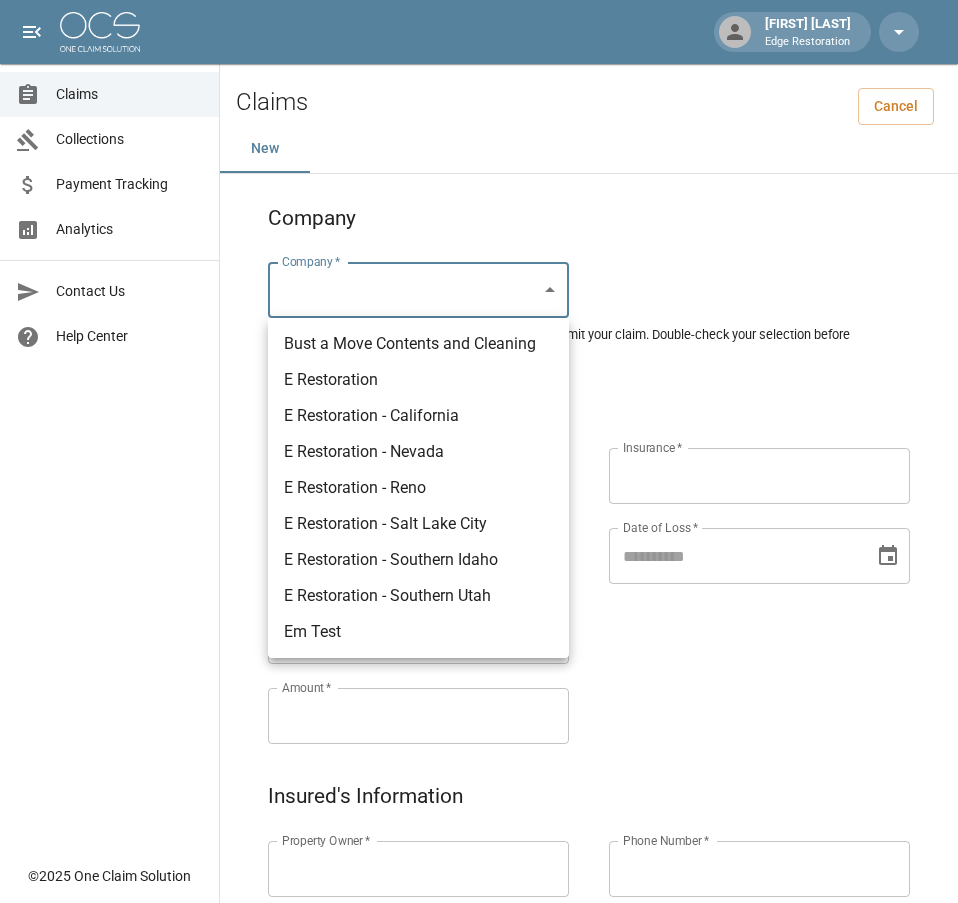 click on "E Restoration" at bounding box center [418, 380] 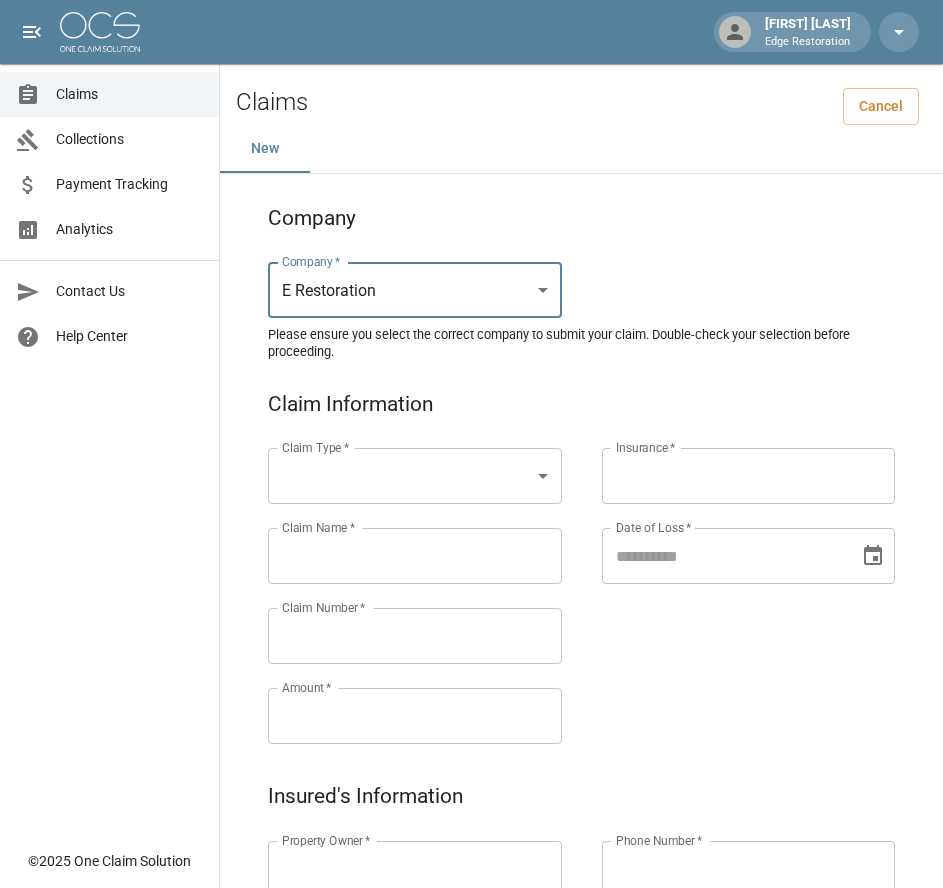 click on "Alicia Tubbs Edge Restoration Claims Collections Payment Tracking Analytics Contact Us Help Center ©  2025   One Claim Solution Claims Cancel New Company Company   * E Restoration *** Company   * Please ensure you select the correct company to submit your claim. Double-check your selection before proceeding. Claim Information Claim Type   * ​ Claim Type   * Claim Name   * Claim Name   * Claim Number   * Claim Number   * Amount   * Amount   * Insurance   * Insurance   * Date of Loss   * Date of Loss   * Insured's Information Property Owner   * Property Owner   * Mailing Address   * Mailing Address   * Mailing City   * Mailing City   * Mailing State   * Mailing State   * Mailing Zip   * Mailing Zip   * Phone Number   * Phone Number   * Alt. Phone Number Alt. Phone Number Email Email Documentation Invoice (PDF)* ​ Upload file(s) Invoice (PDF)* Work Authorization* ​ Upload file(s) Work Authorization* Photo Link Photo Link ​ Upload file(s) *" at bounding box center (471, 929) 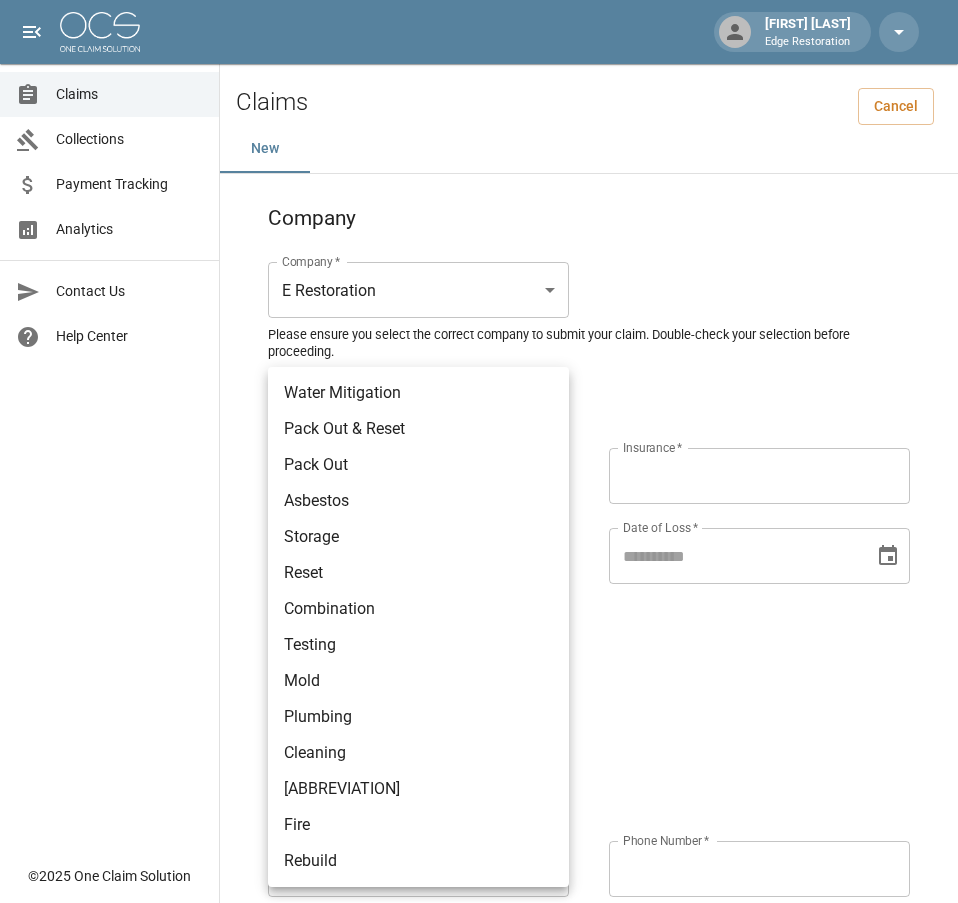 click on "Water Mitigation" at bounding box center [418, 393] 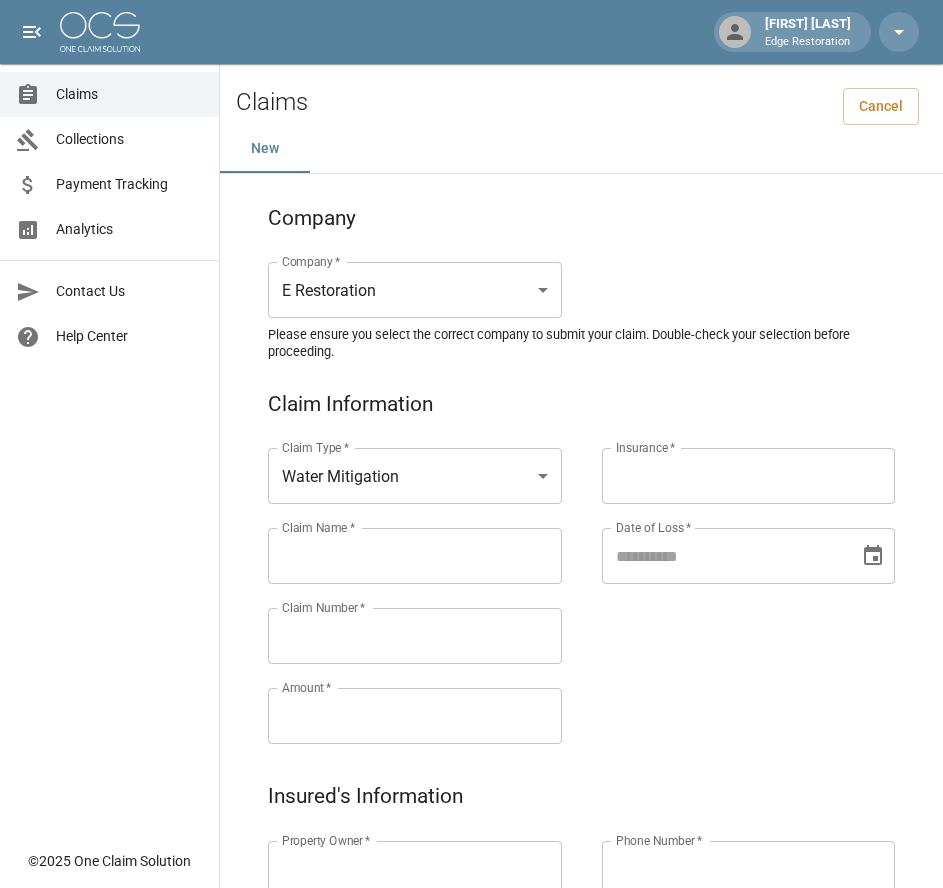 click on "[CLAIM_NAME_LABEL] *" at bounding box center [415, 556] 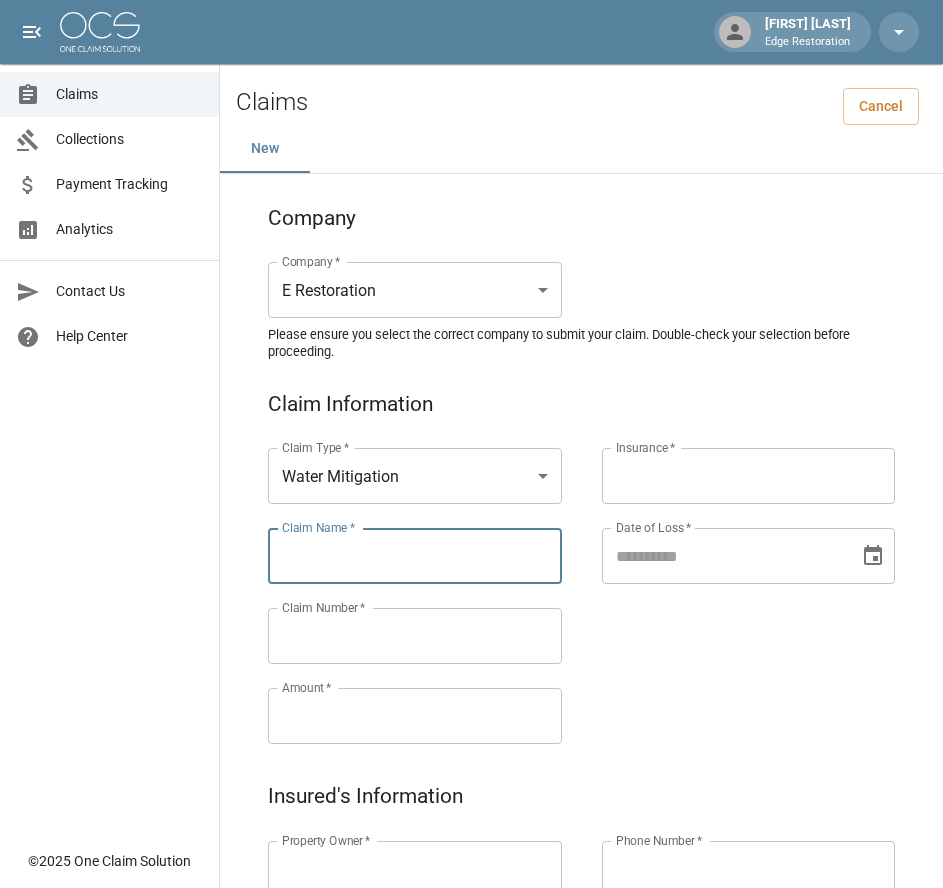 paste on "****" 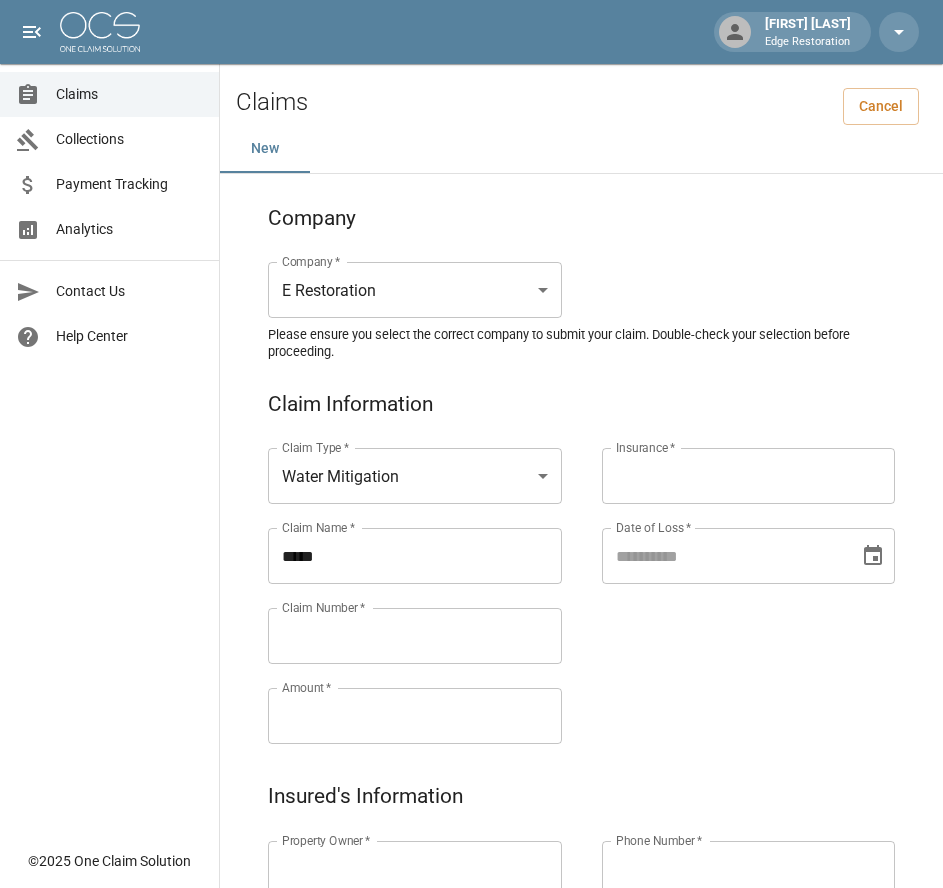 click on "****" at bounding box center (415, 556) 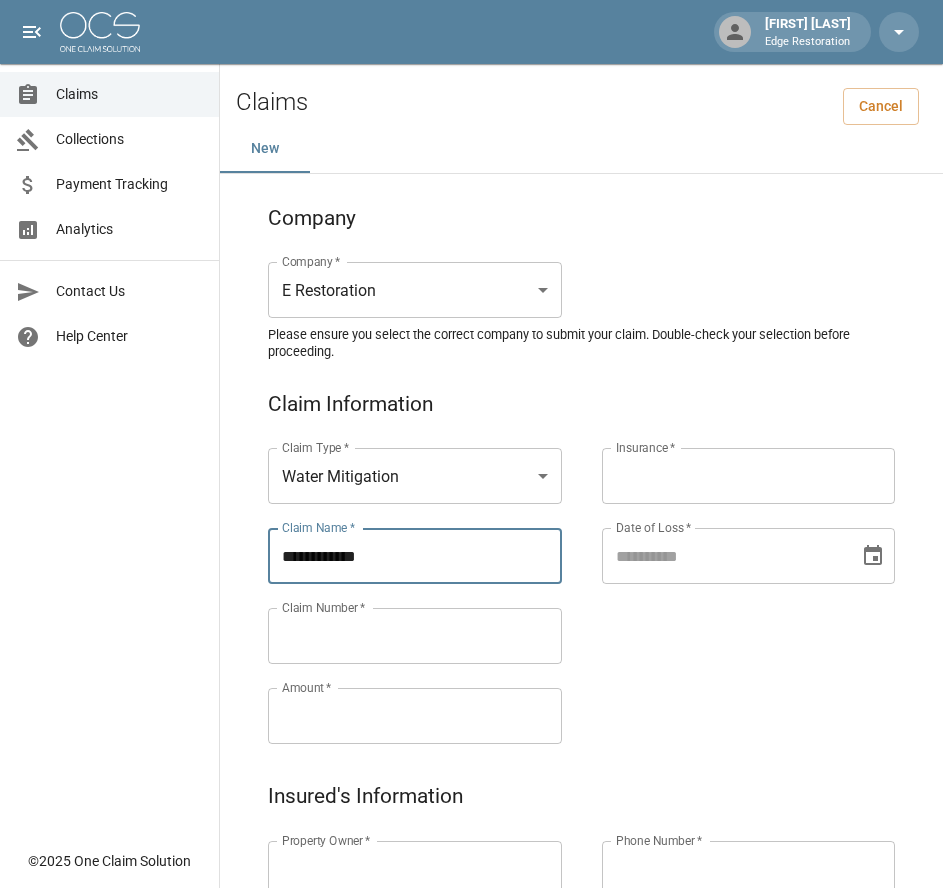 drag, startPoint x: 379, startPoint y: 560, endPoint x: 275, endPoint y: 566, distance: 104.172935 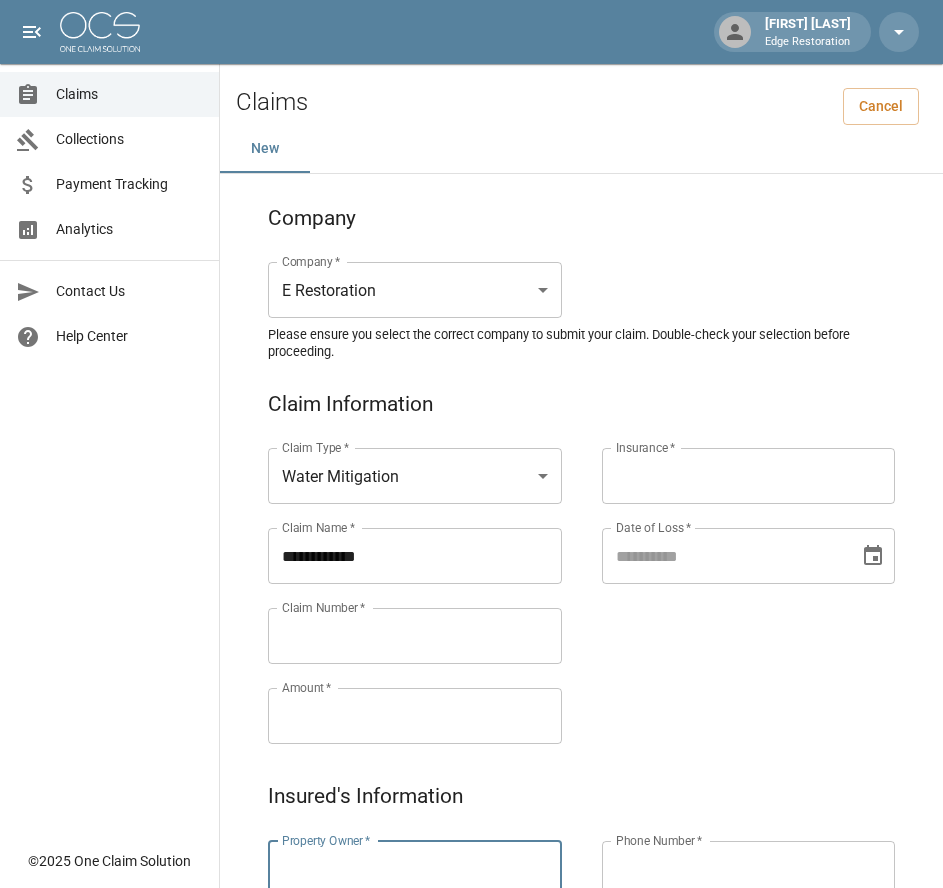 paste on "**********" 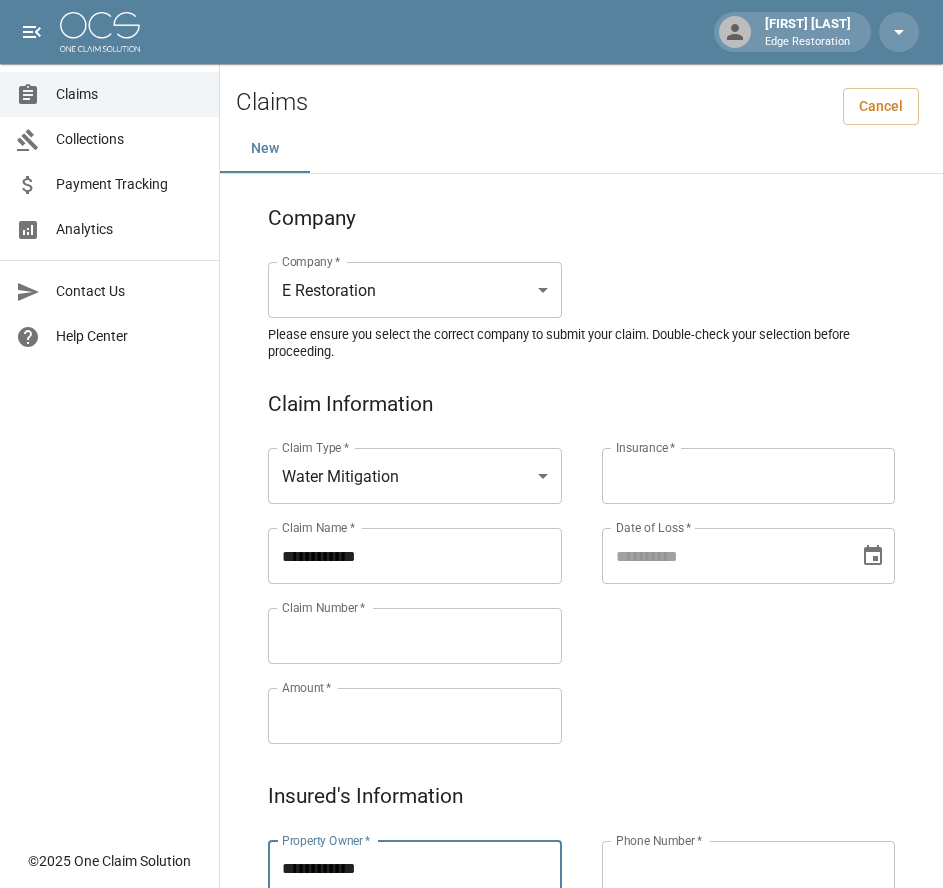 type on "**********" 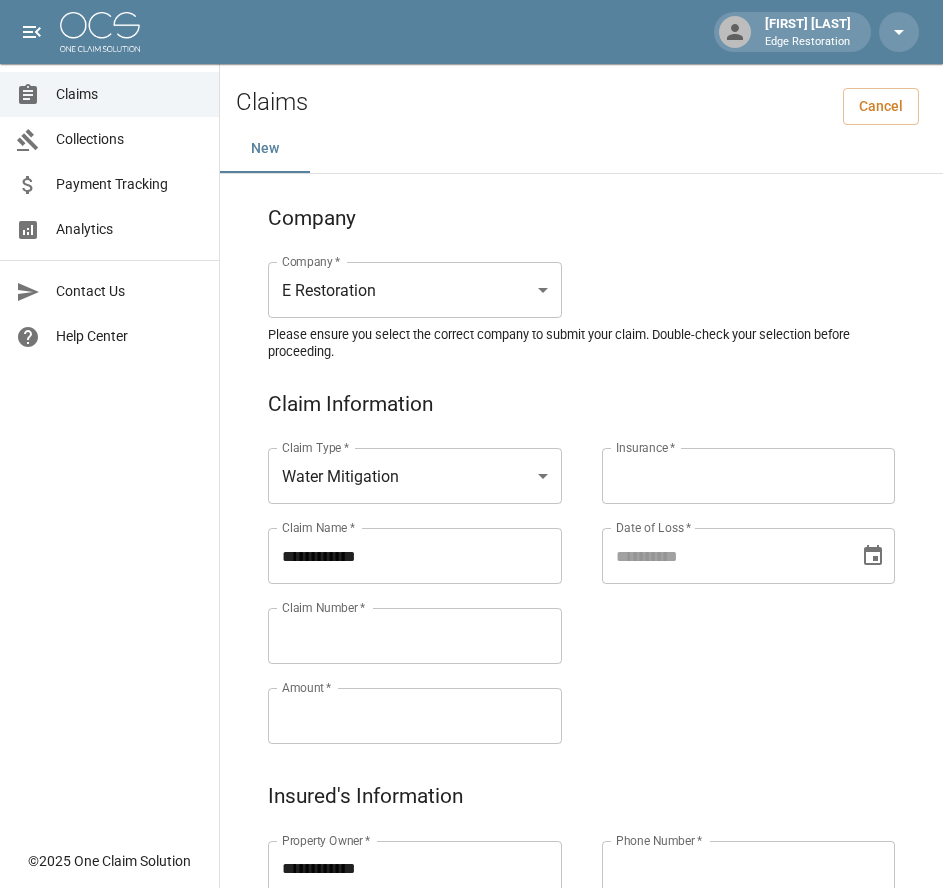 click on "Claims Collections Payment Tracking Analytics Contact Us Help Center" at bounding box center (109, 419) 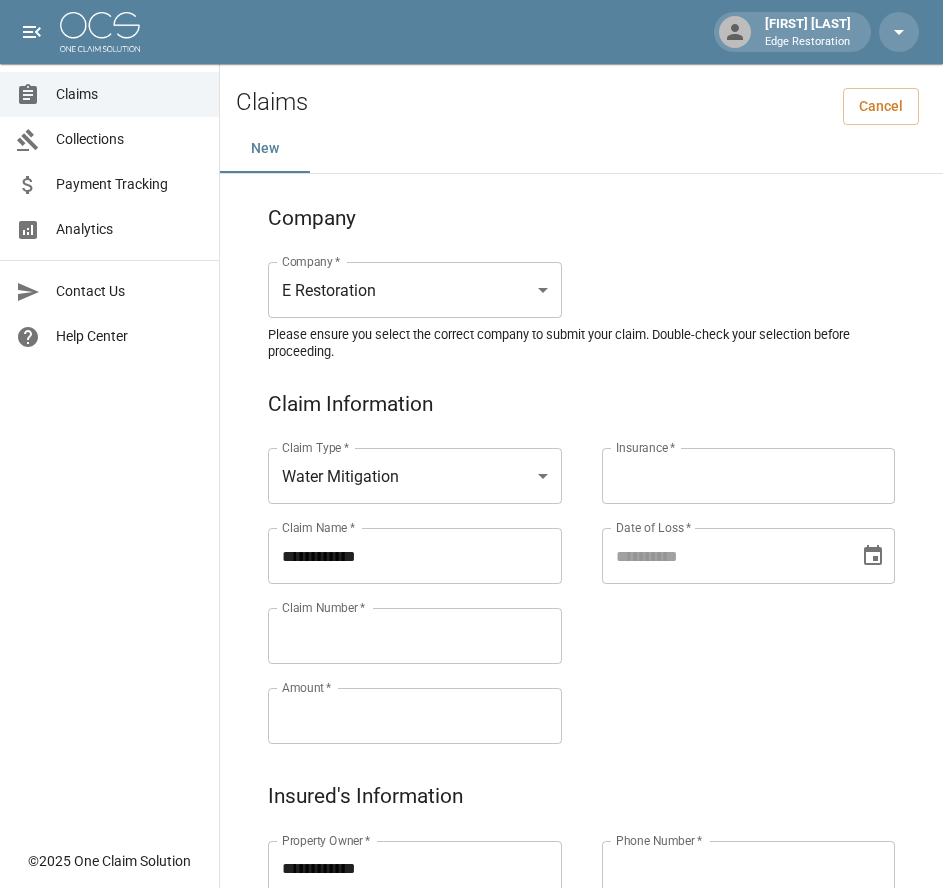 click on "Claim Number   *" at bounding box center (415, 636) 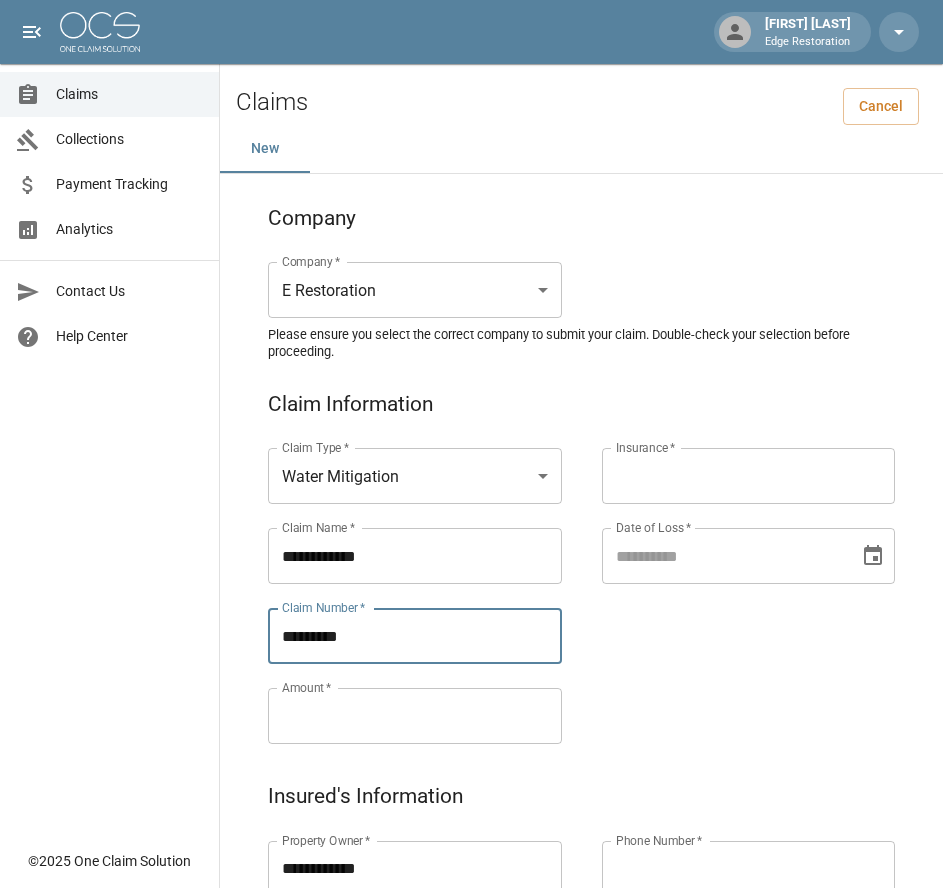 type on "*********" 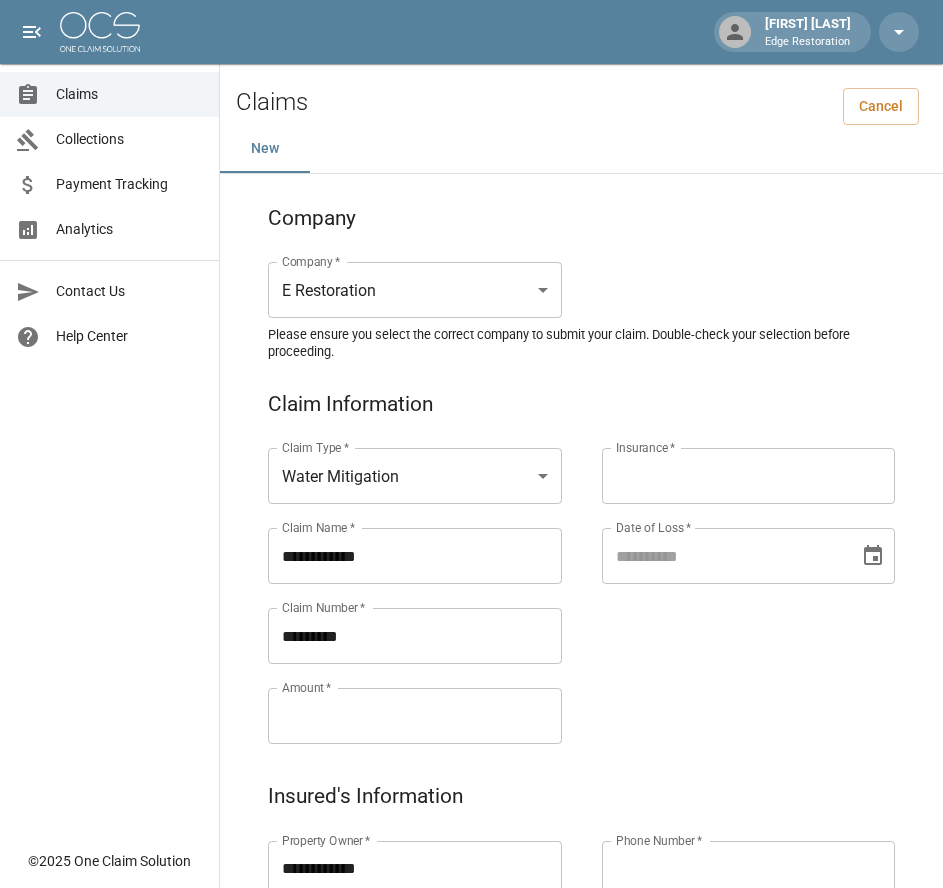 click on "Amount   *" at bounding box center [415, 716] 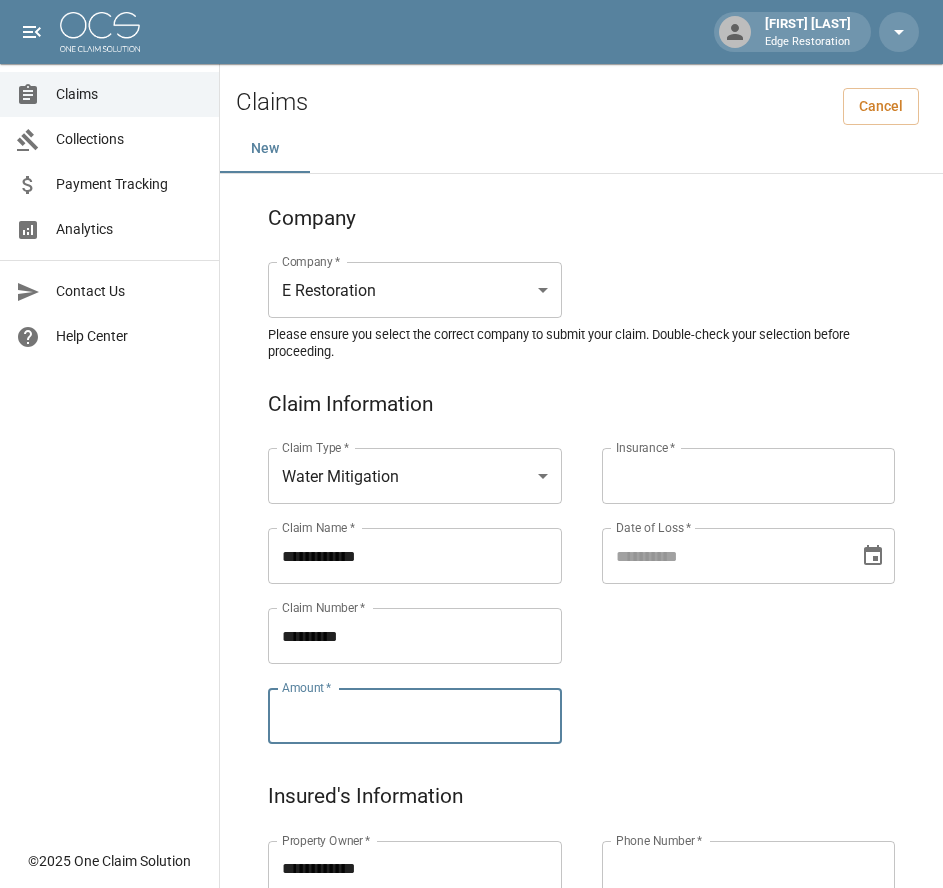 paste on "**********" 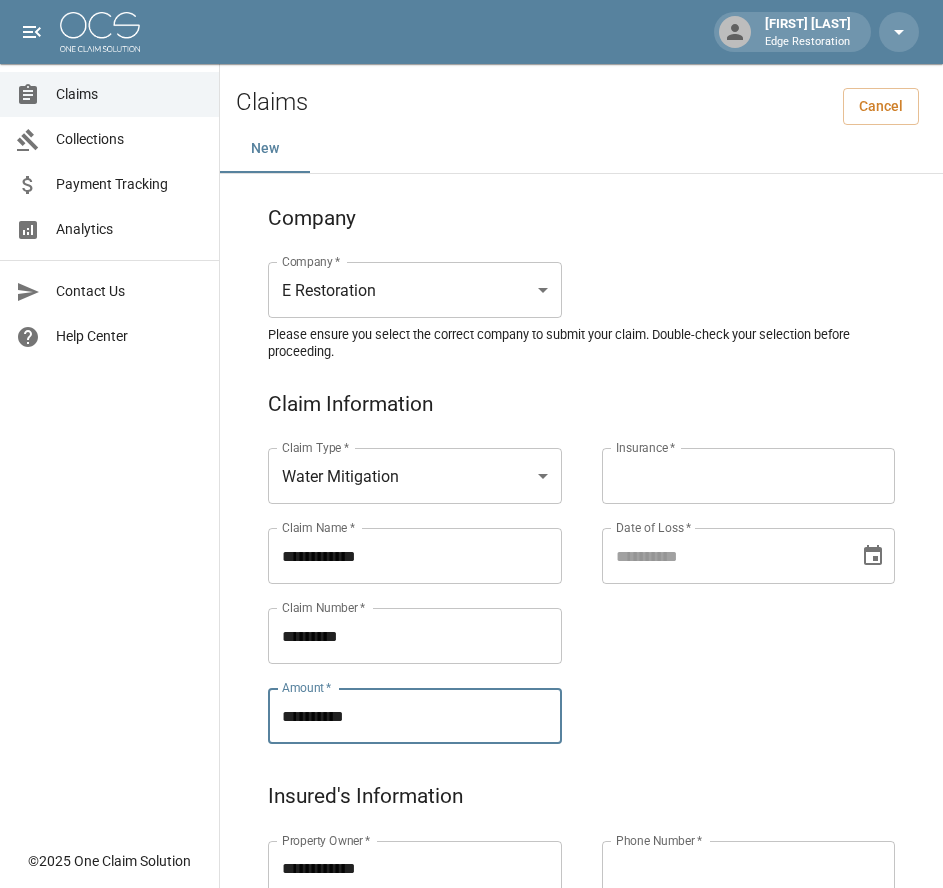 type on "**********" 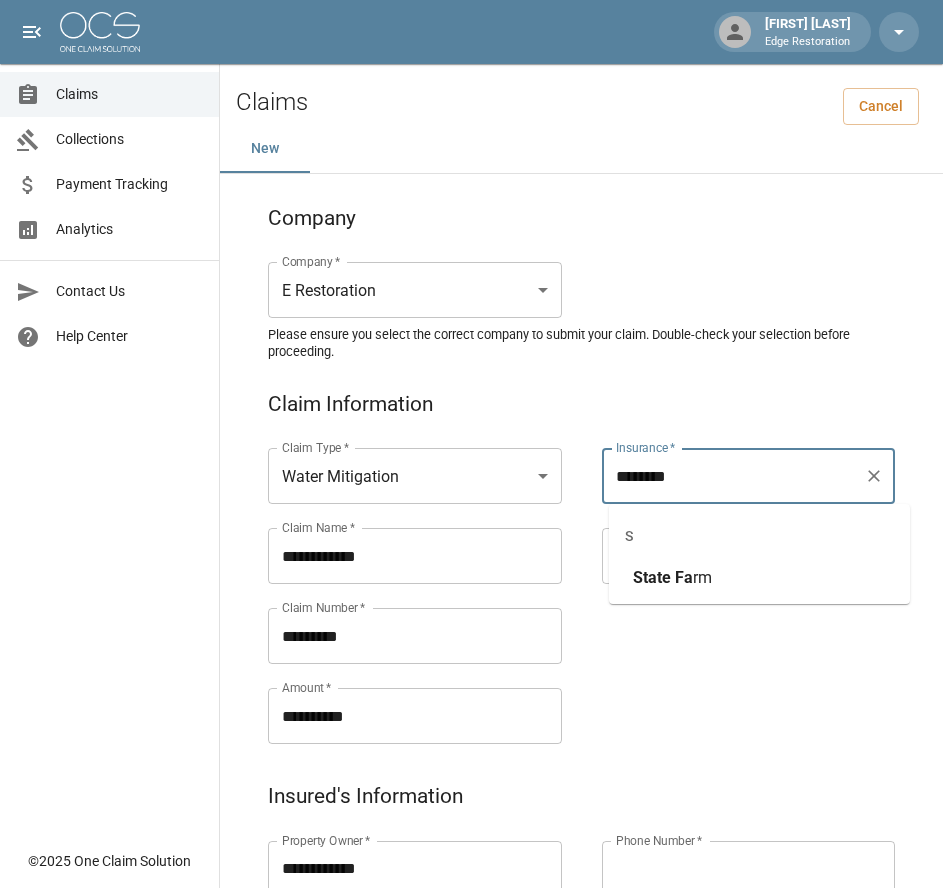 click on "Fa" at bounding box center [684, 577] 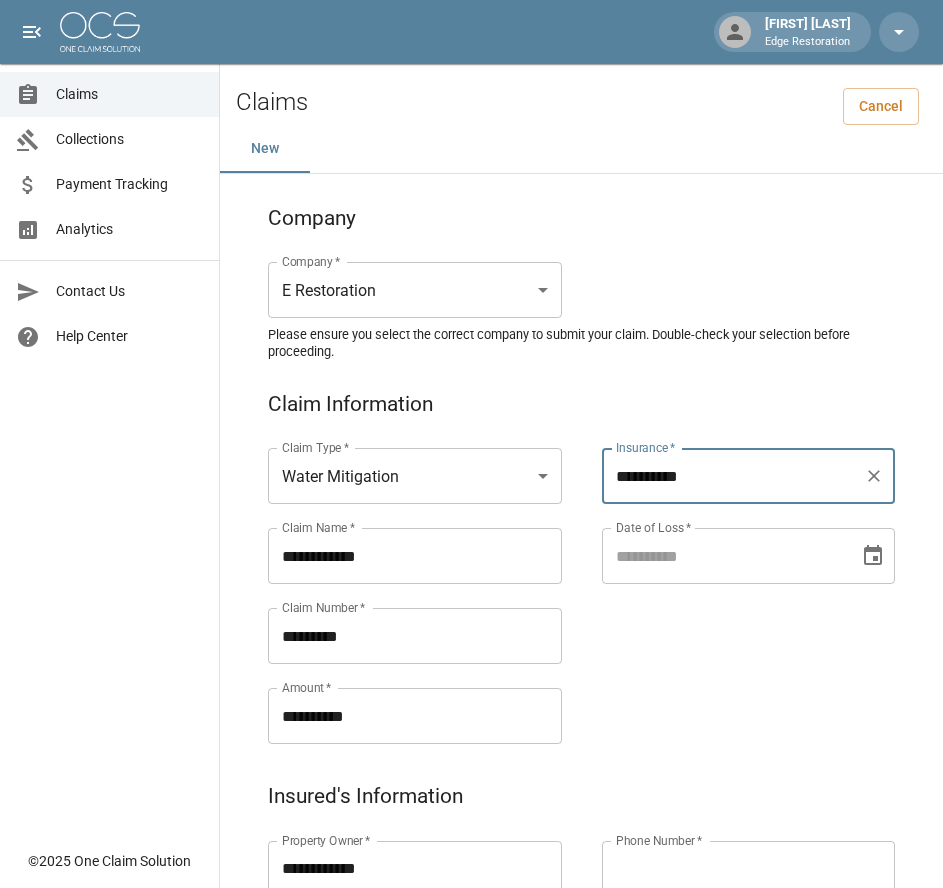 type on "**********" 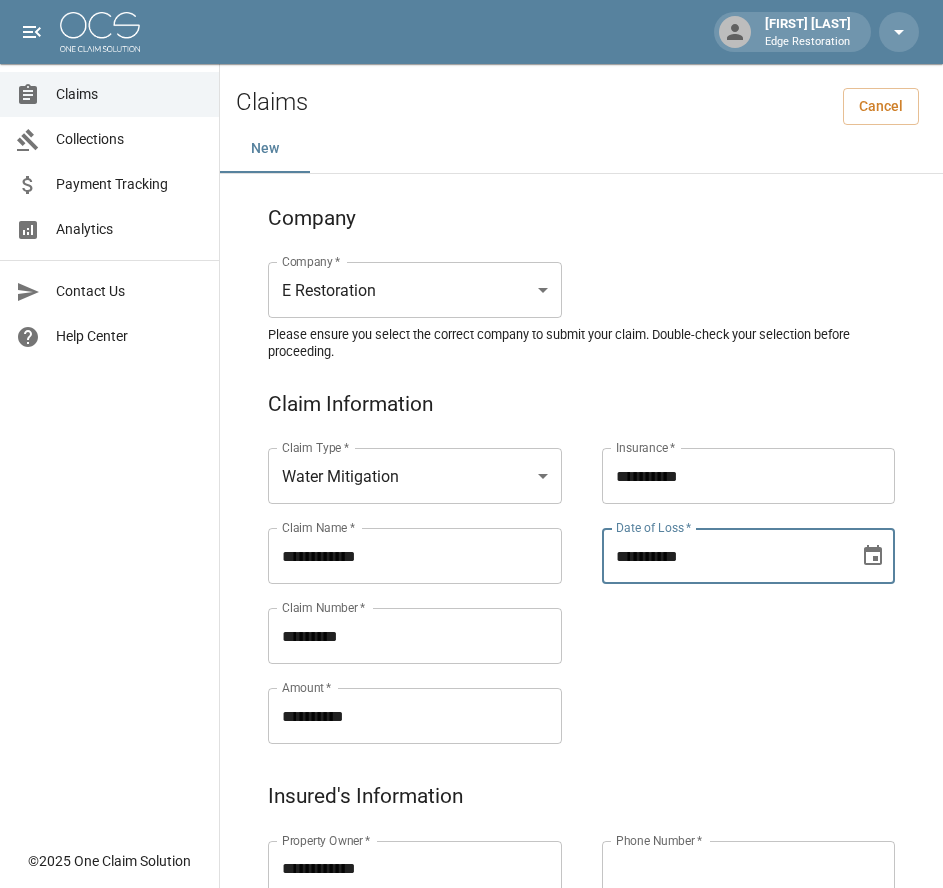 type on "**********" 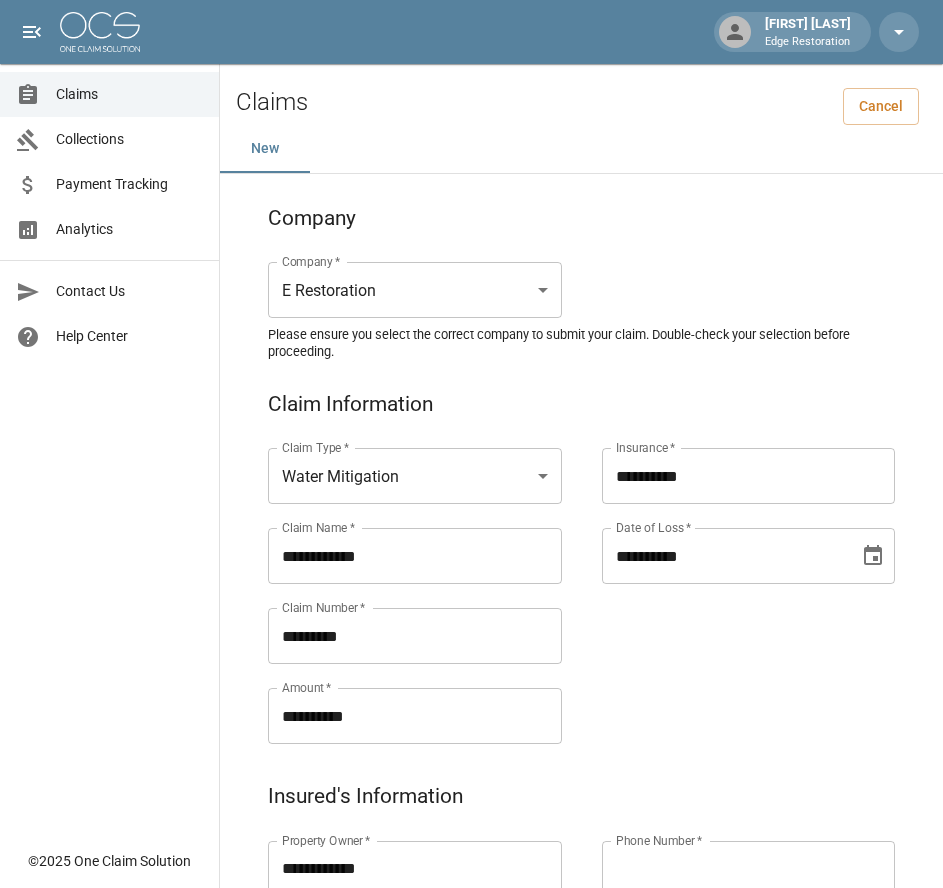 click on "**********" at bounding box center (729, 572) 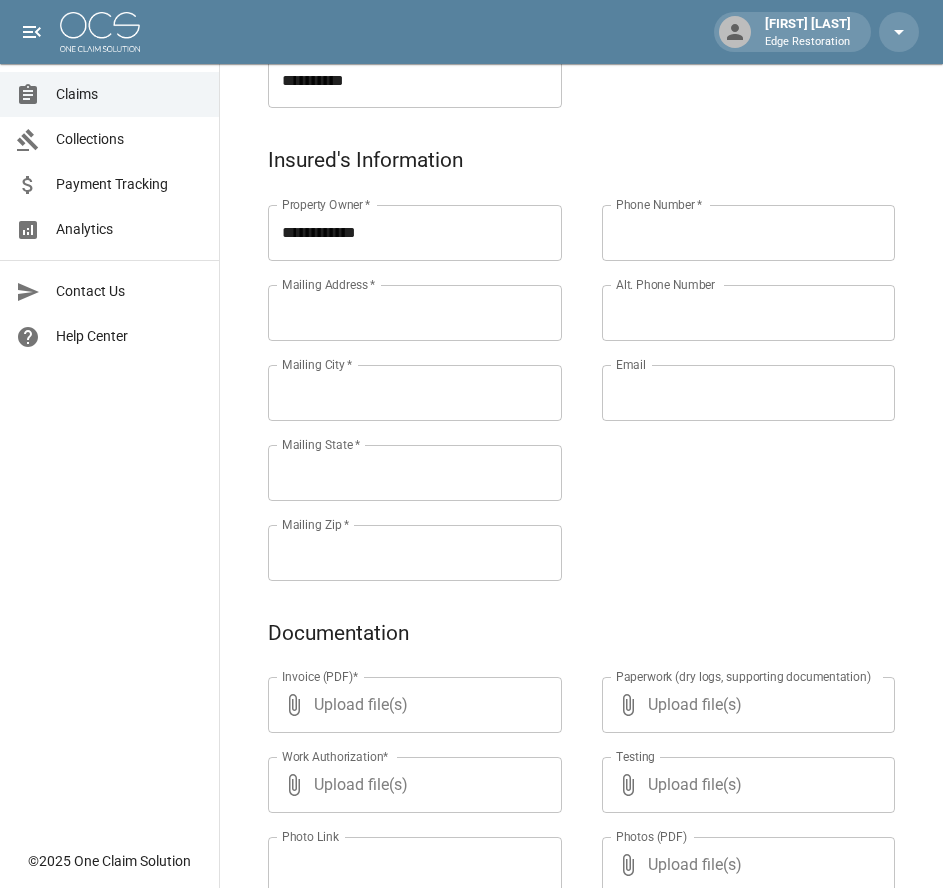 scroll, scrollTop: 637, scrollLeft: 0, axis: vertical 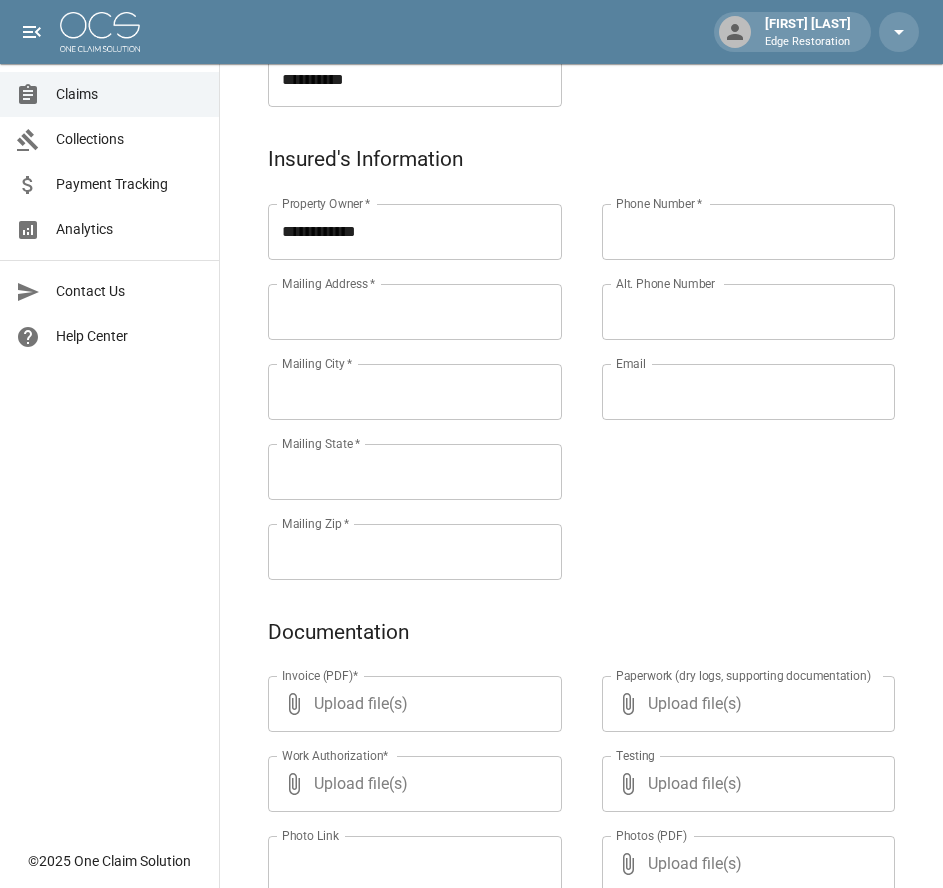 click on "Mailing Address   *" at bounding box center (415, 312) 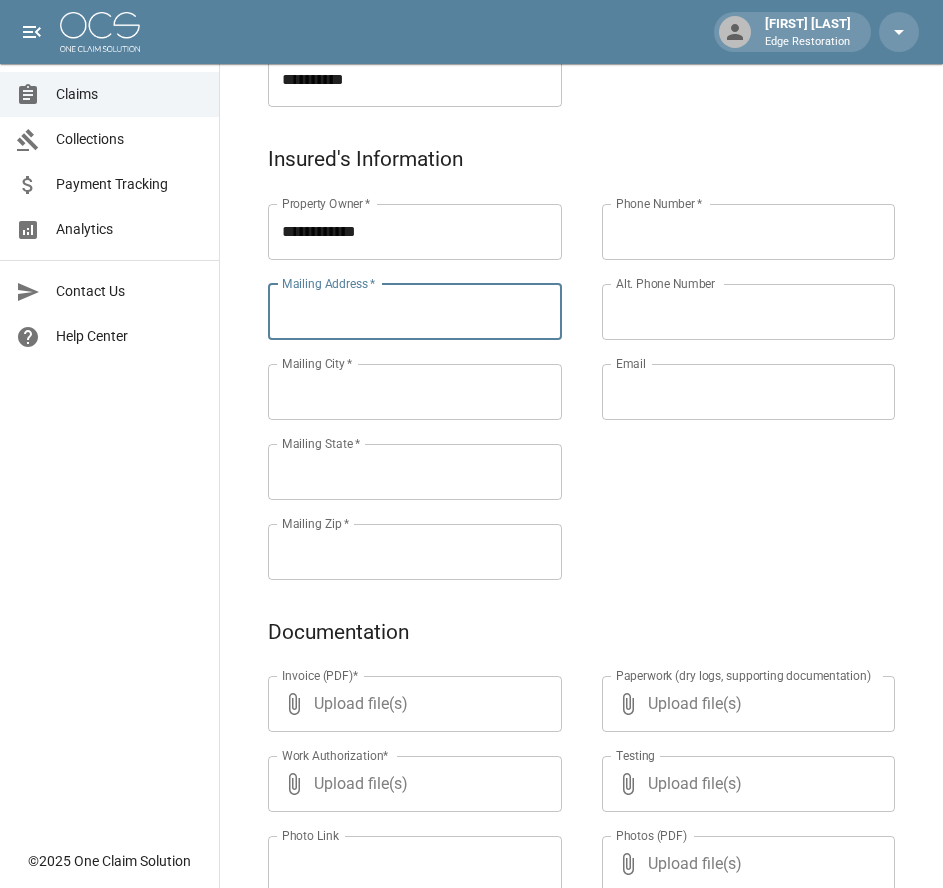 paste on "**********" 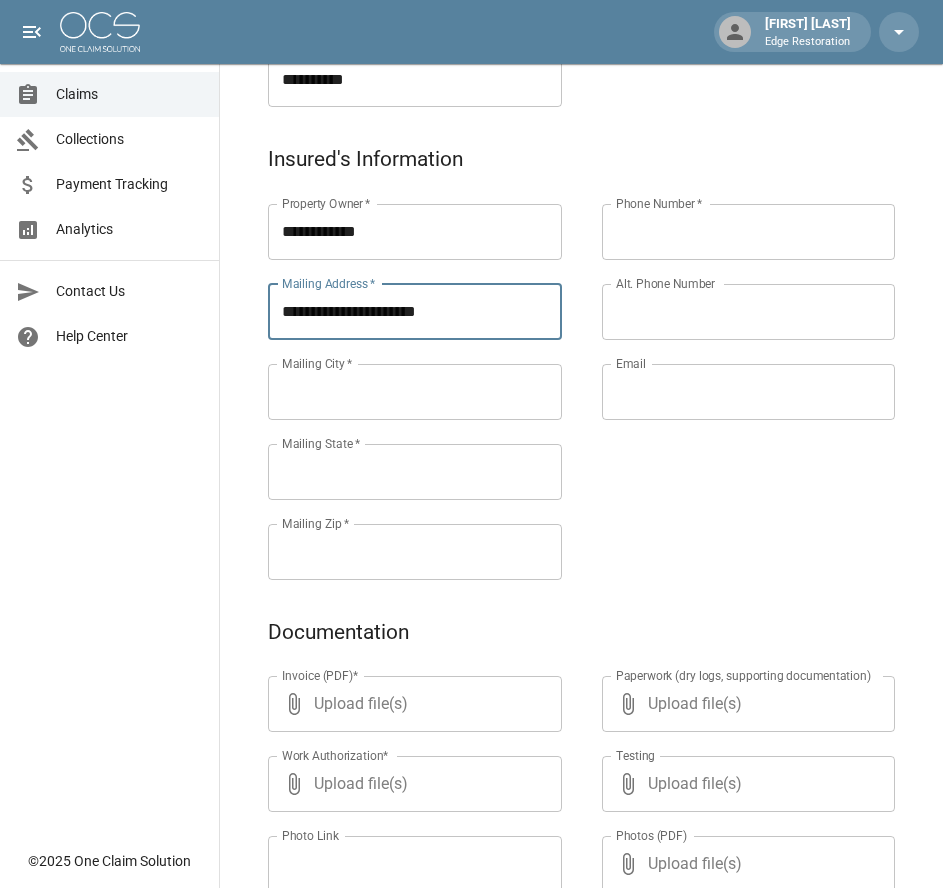 type on "**********" 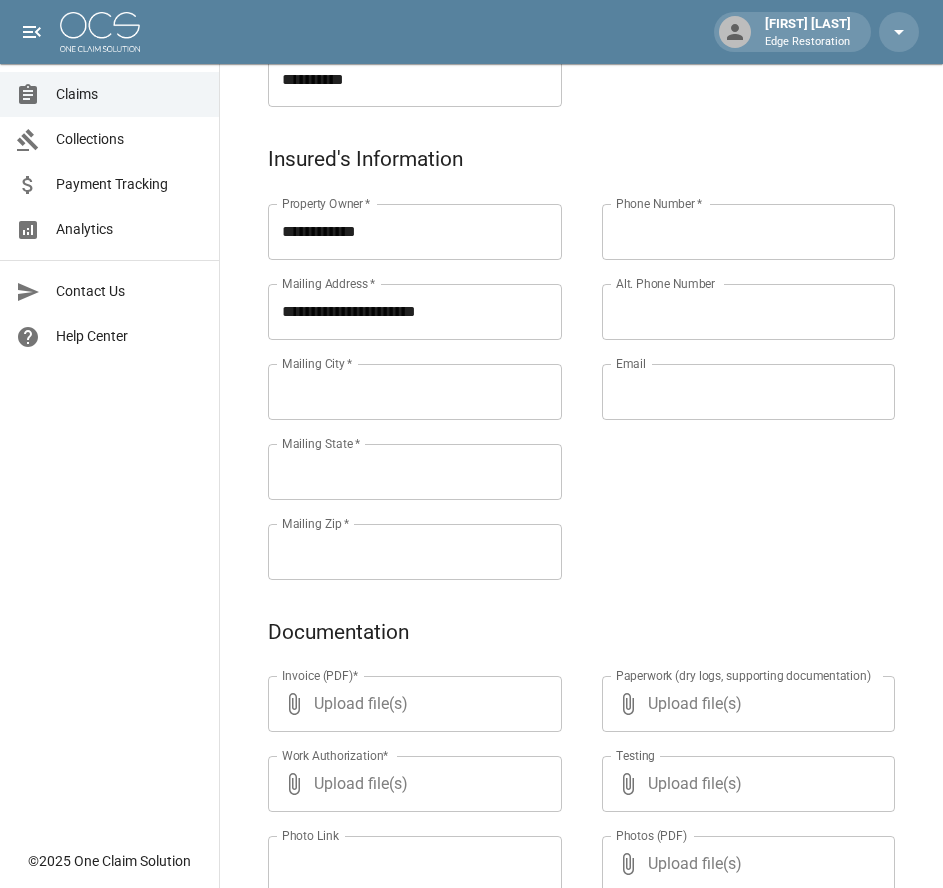 click on "Mailing City   *" at bounding box center (415, 392) 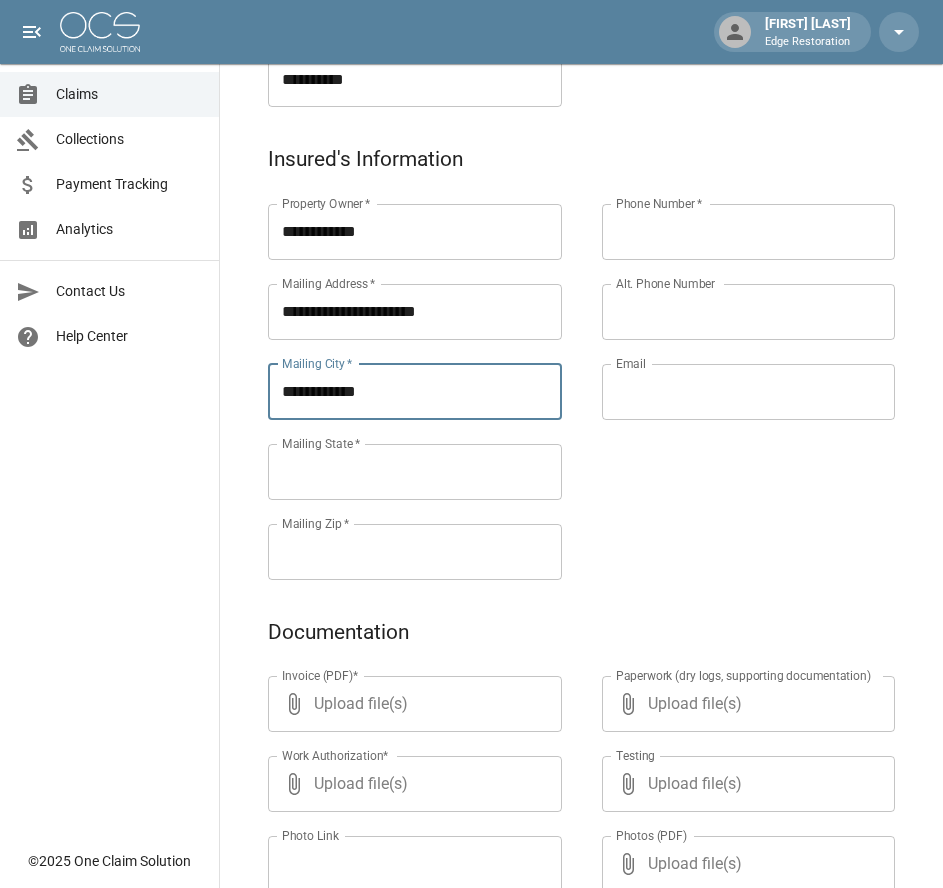 type on "**********" 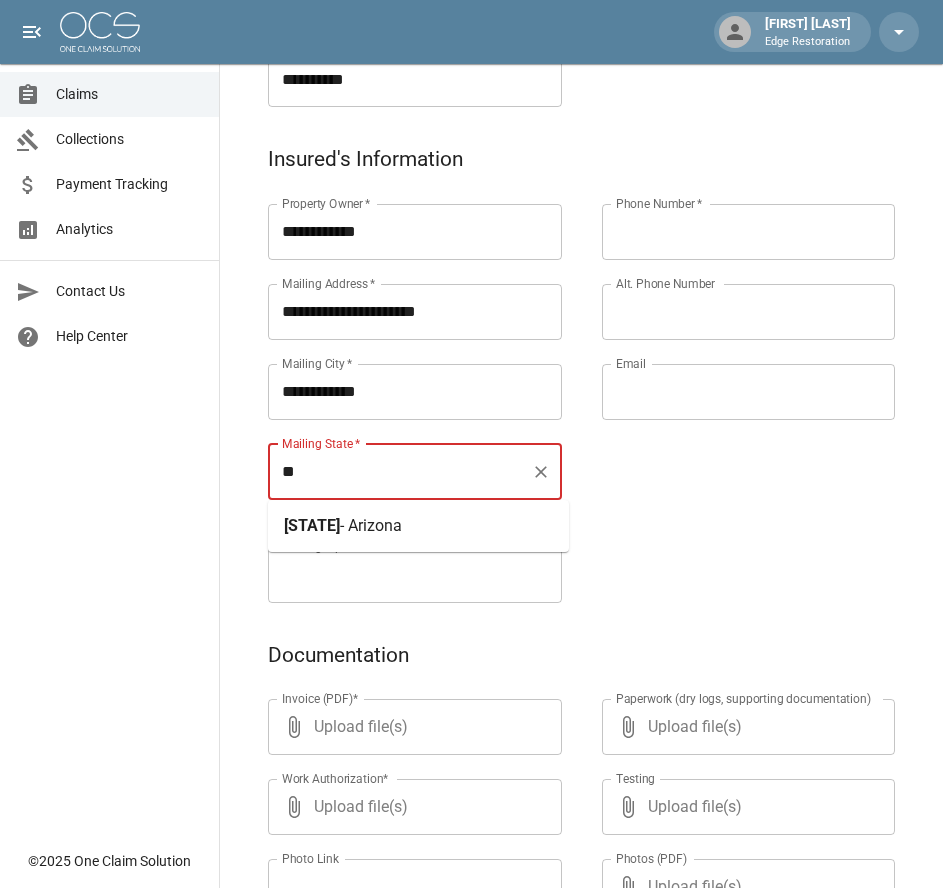 click on "- Arizona" at bounding box center [371, 525] 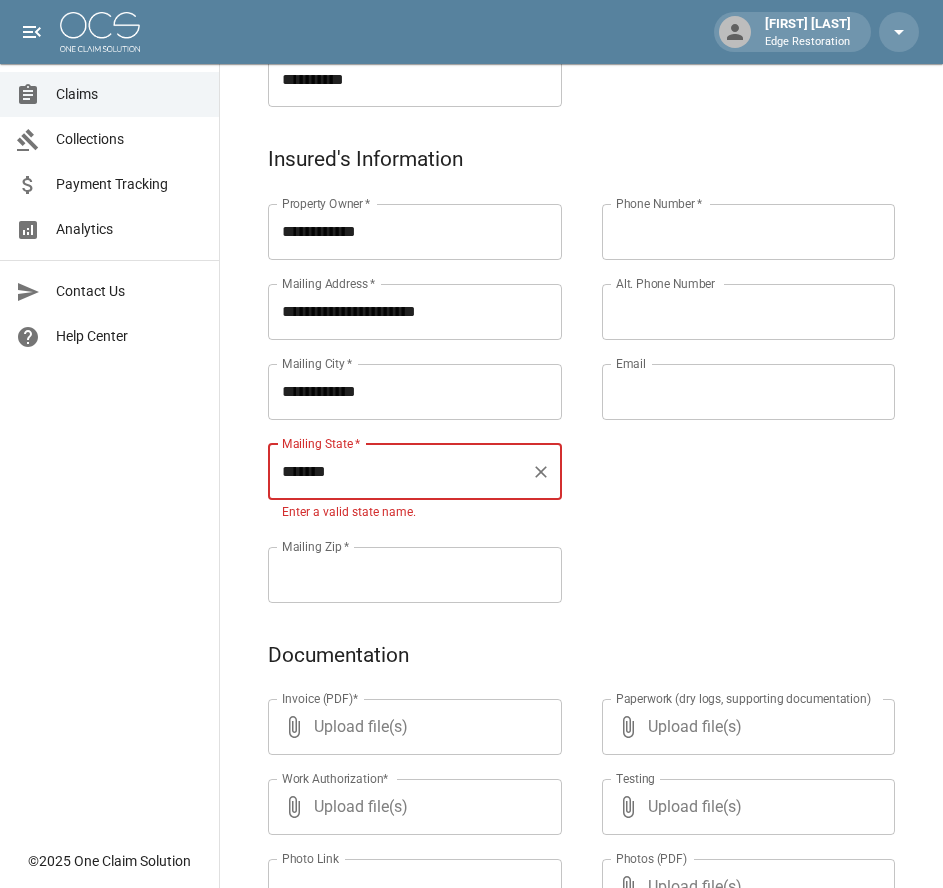 type on "*******" 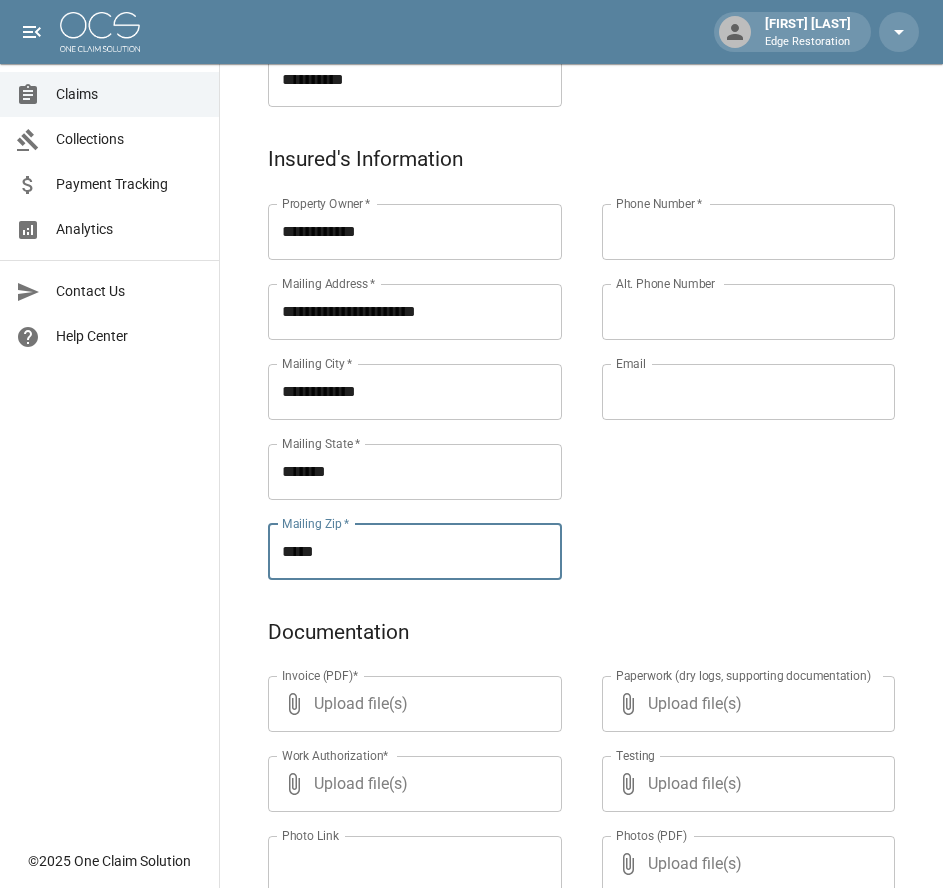 type on "*****" 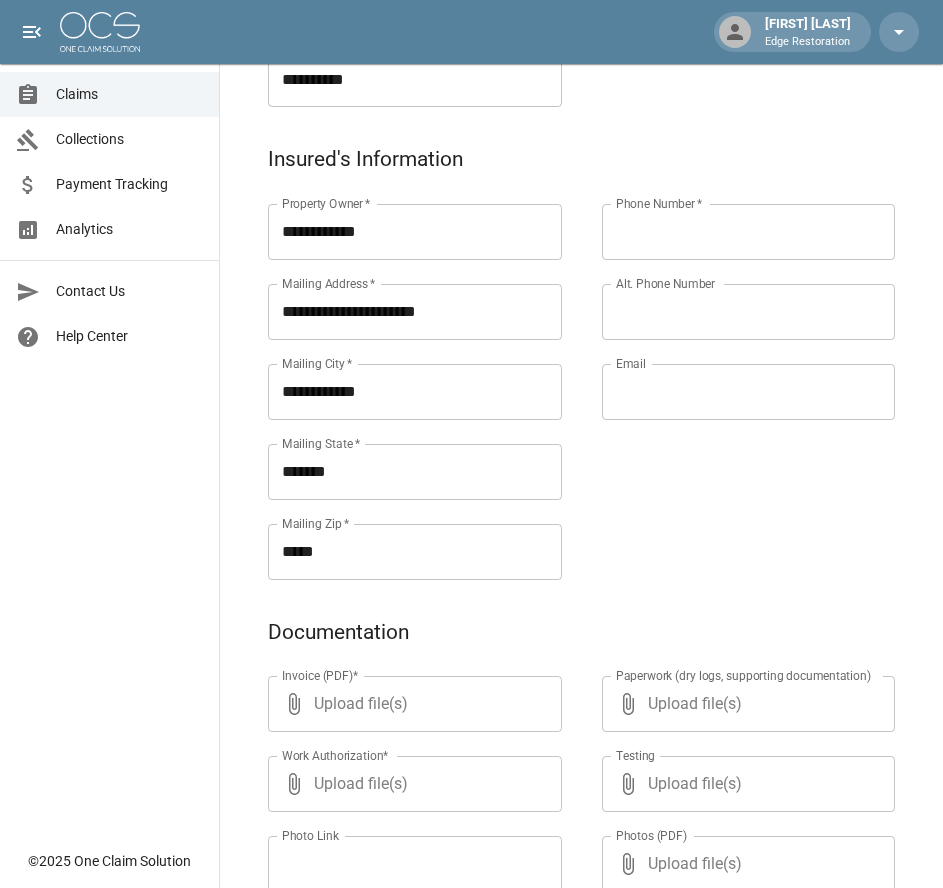 click on "Phone Number   *" at bounding box center [749, 232] 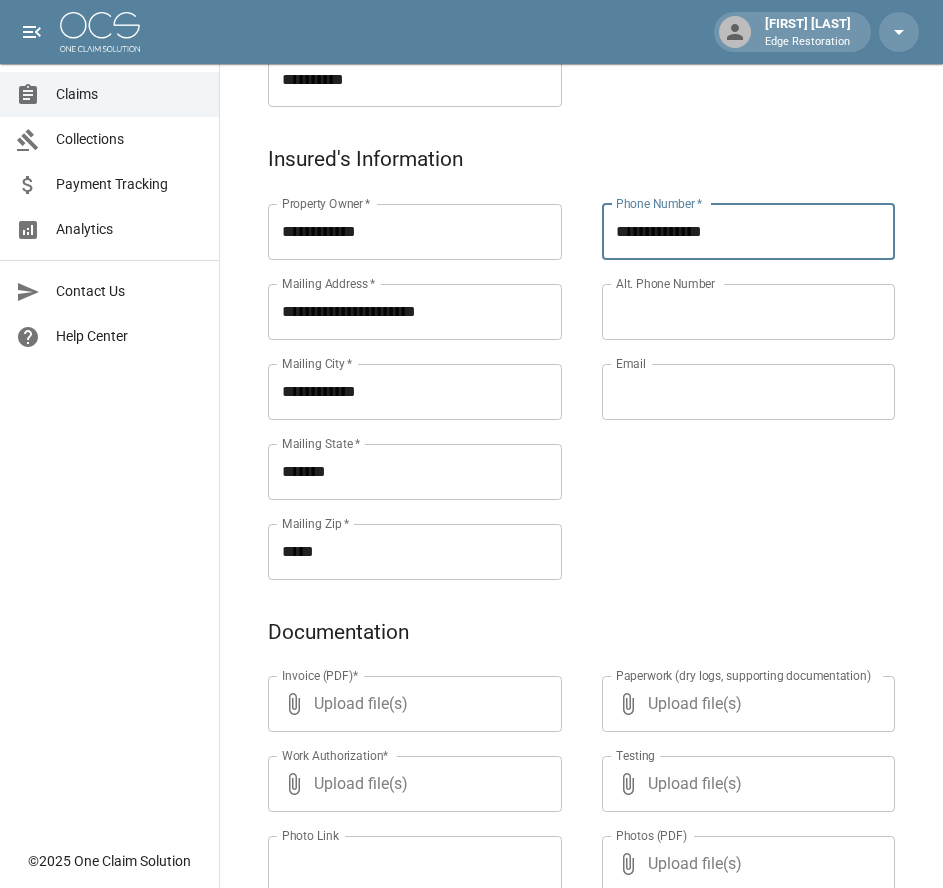 type on "**********" 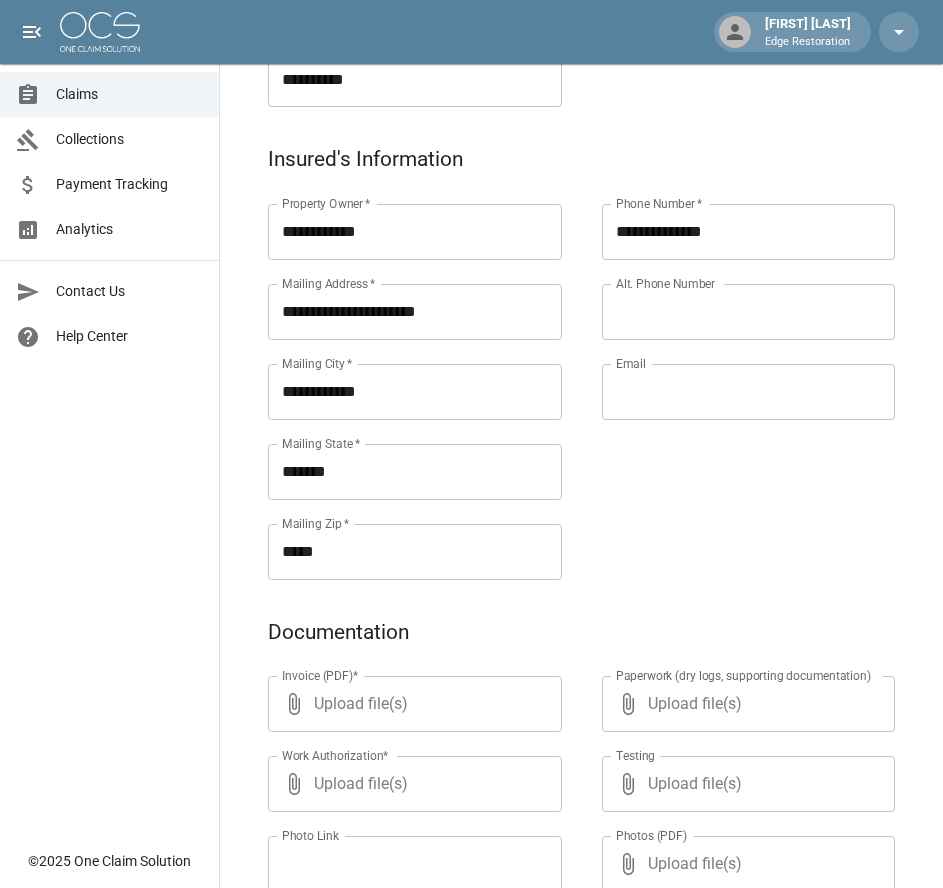 click on "Email" at bounding box center [749, 392] 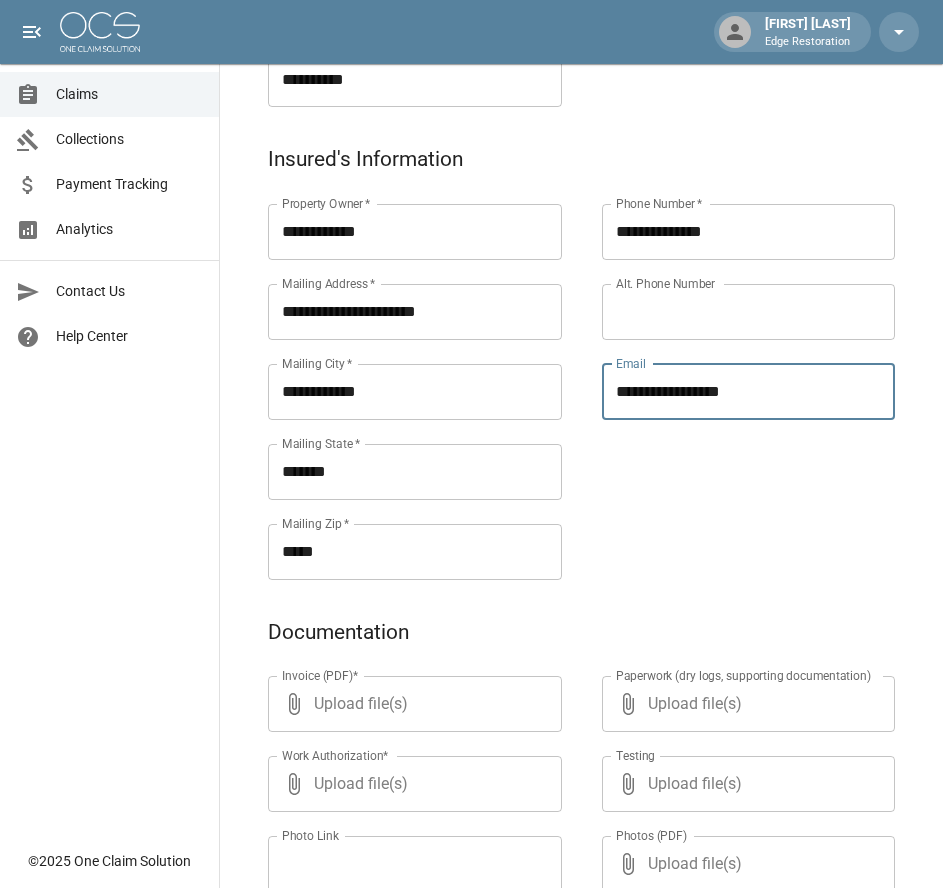type on "**********" 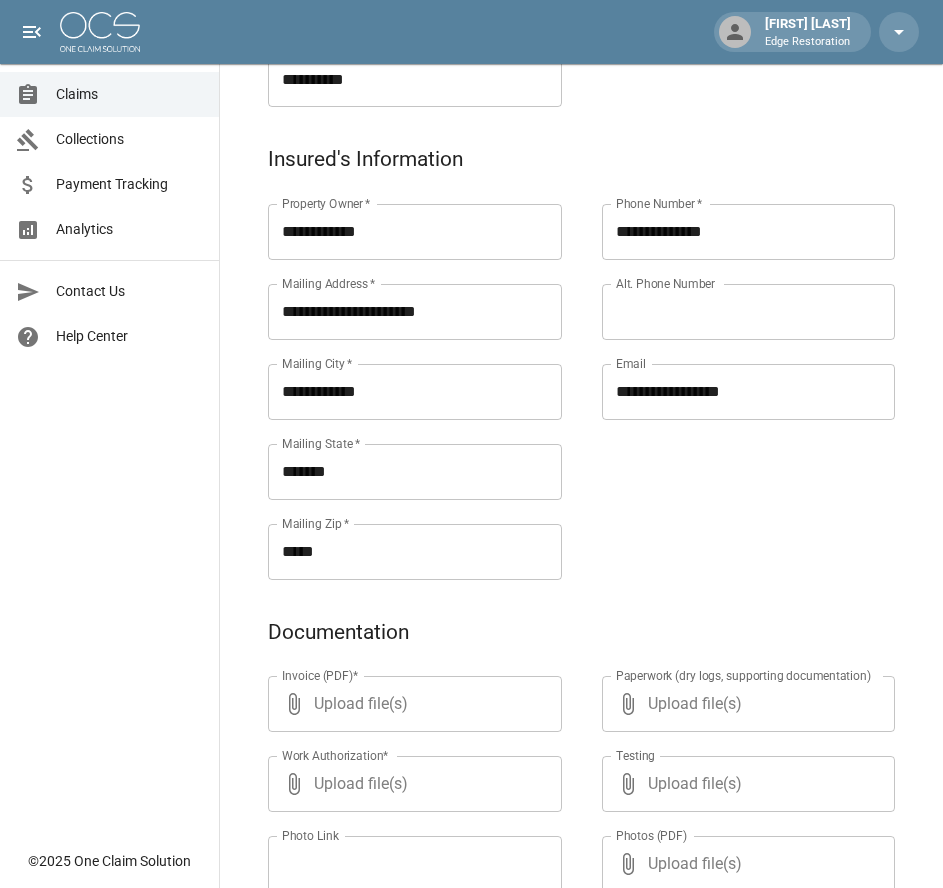 click on "**********" at bounding box center (729, 368) 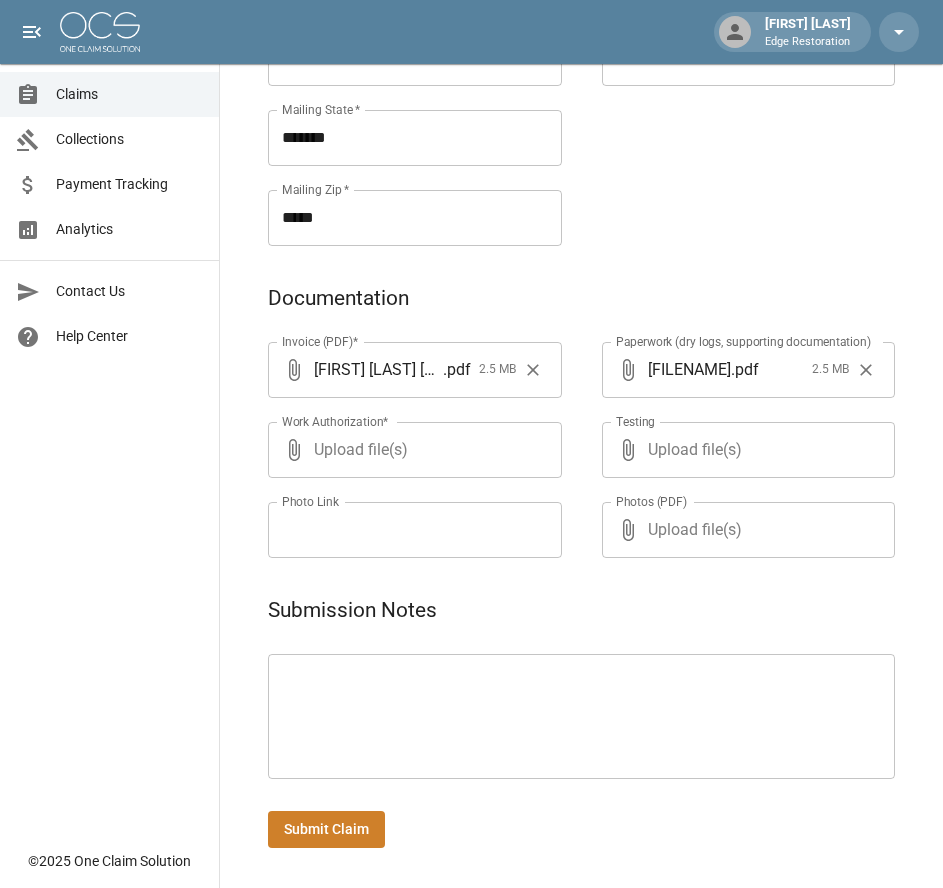 click on "Submit Claim" at bounding box center (326, 829) 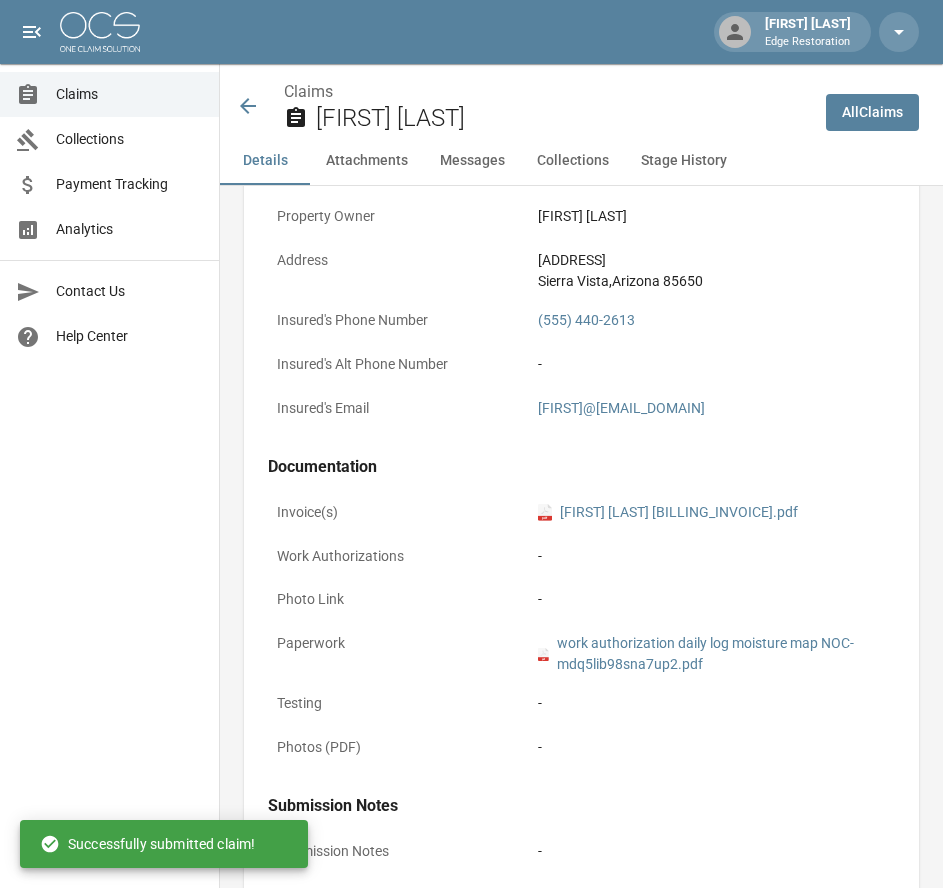 click at bounding box center [100, 32] 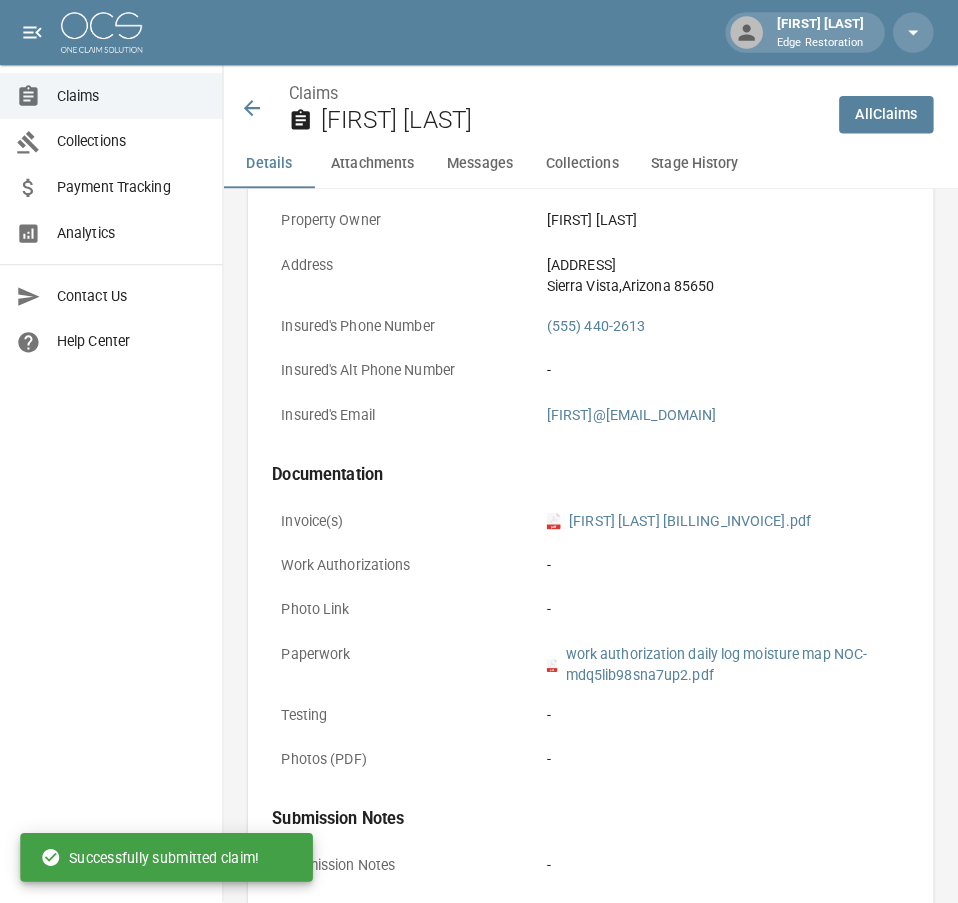 scroll, scrollTop: 0, scrollLeft: 0, axis: both 